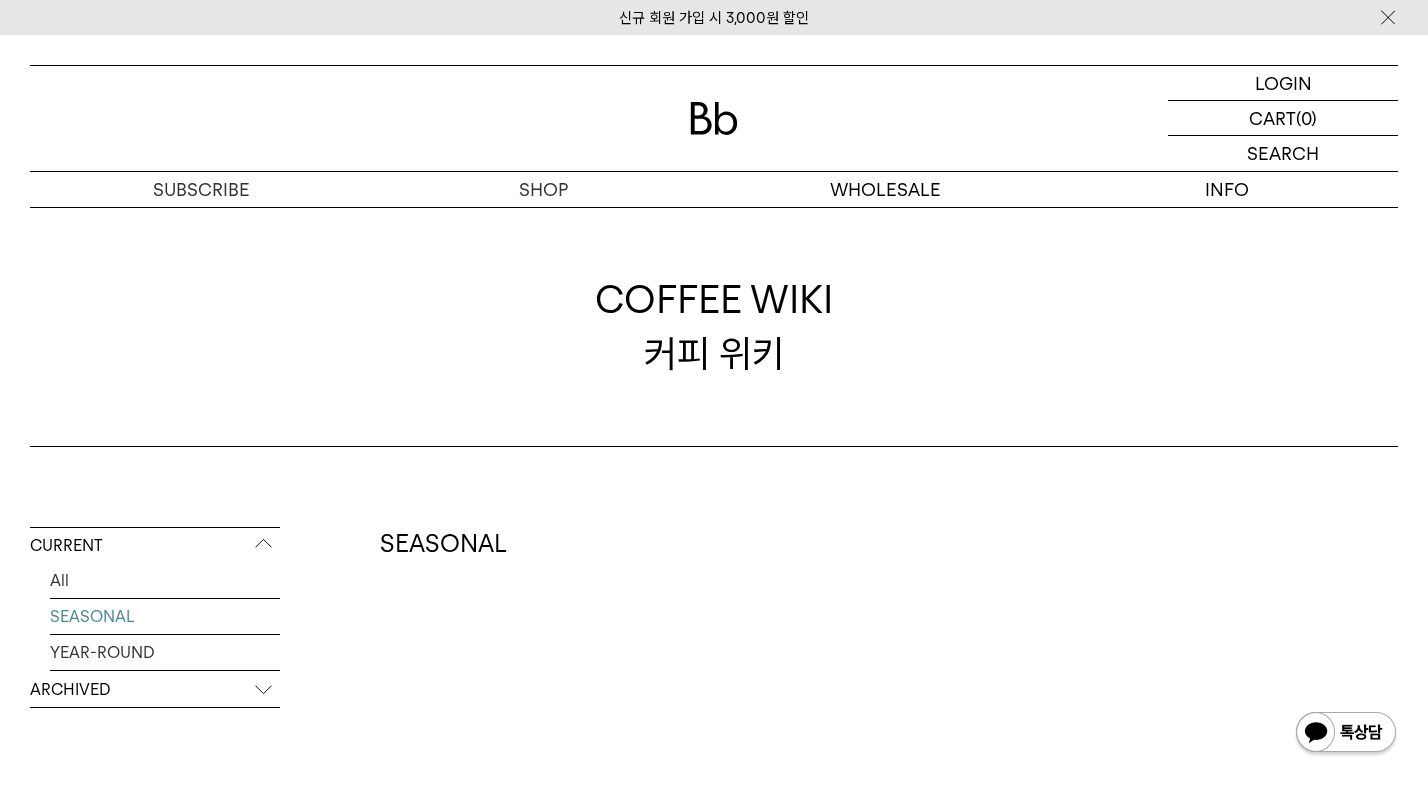 scroll, scrollTop: 0, scrollLeft: 0, axis: both 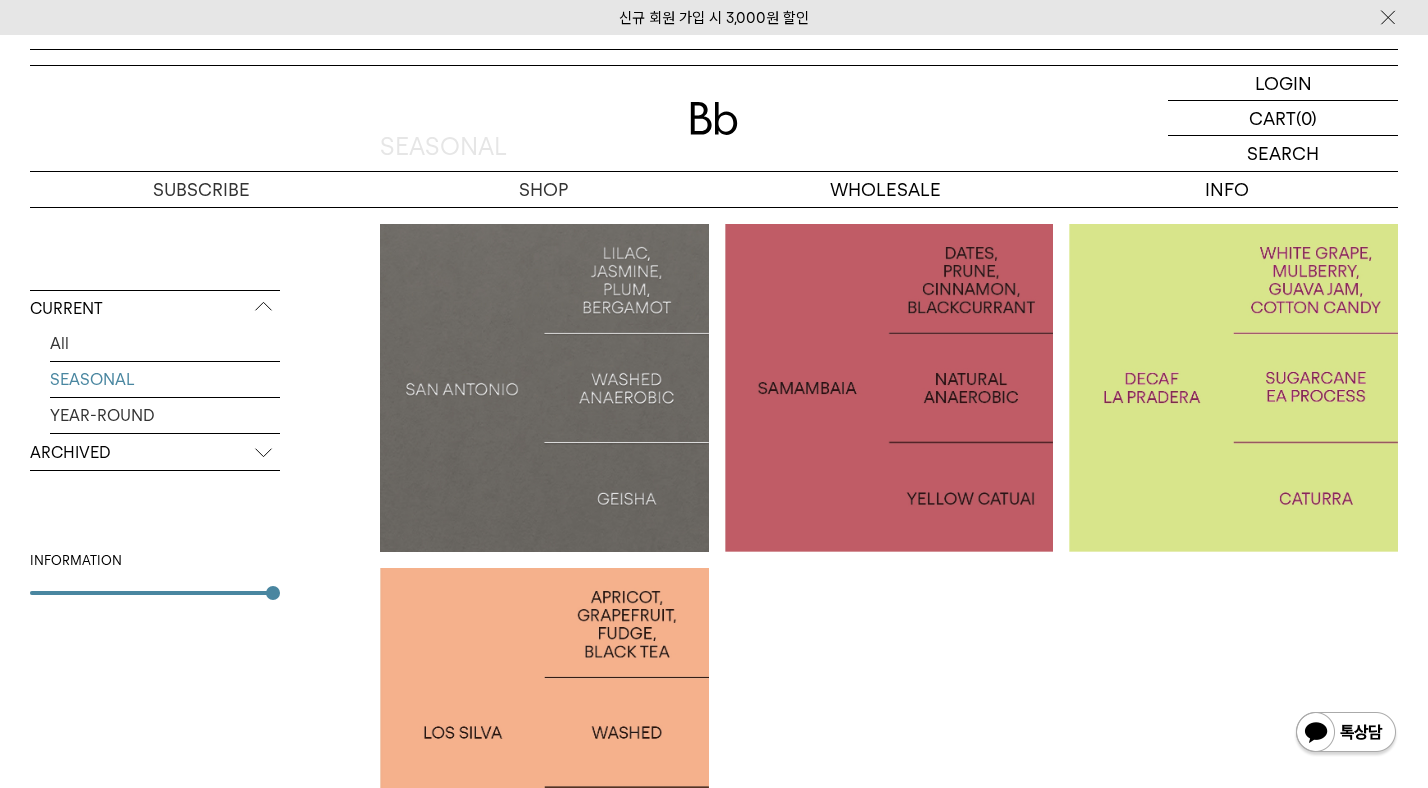 click at bounding box center (1233, 388) 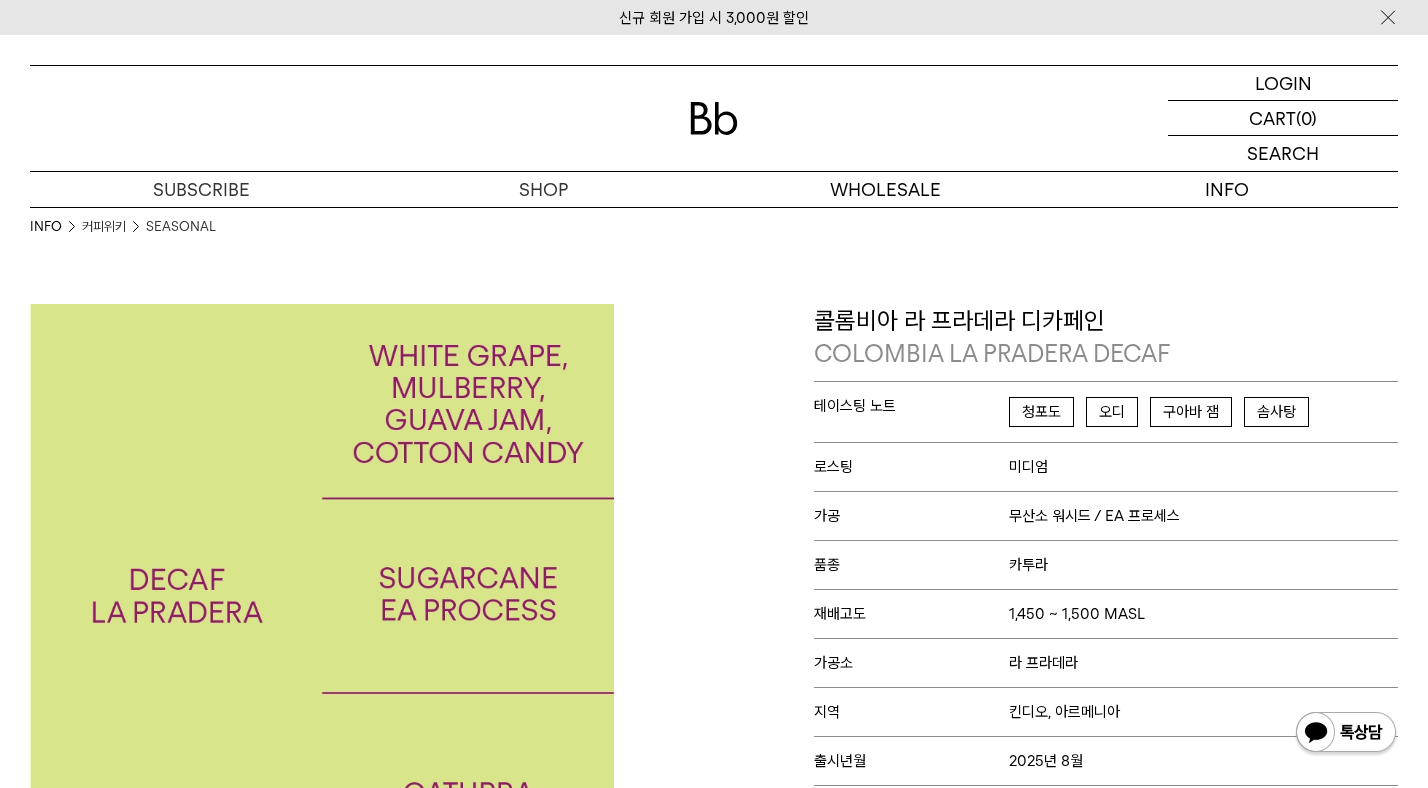 scroll, scrollTop: 0, scrollLeft: 0, axis: both 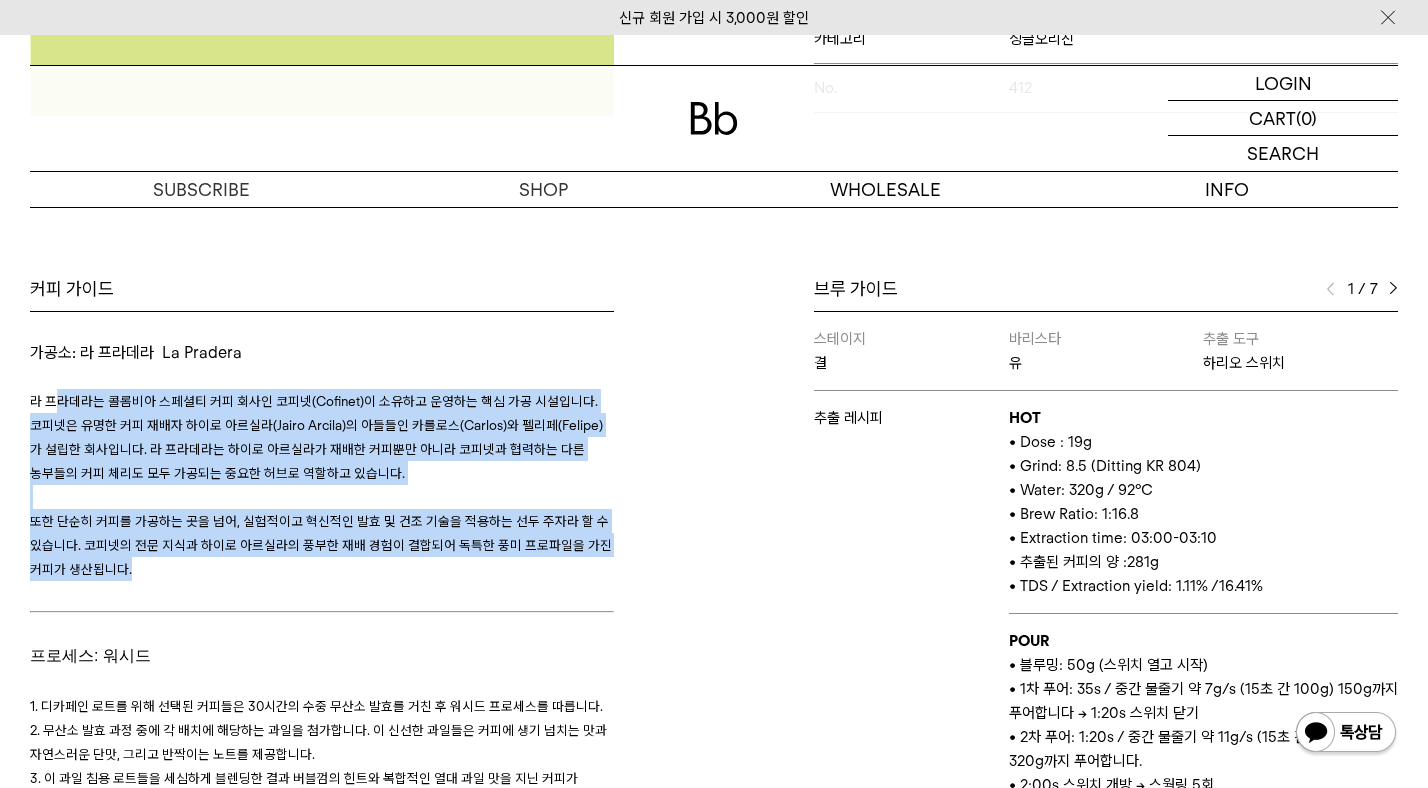 drag, startPoint x: 52, startPoint y: 400, endPoint x: 247, endPoint y: 577, distance: 263.35147 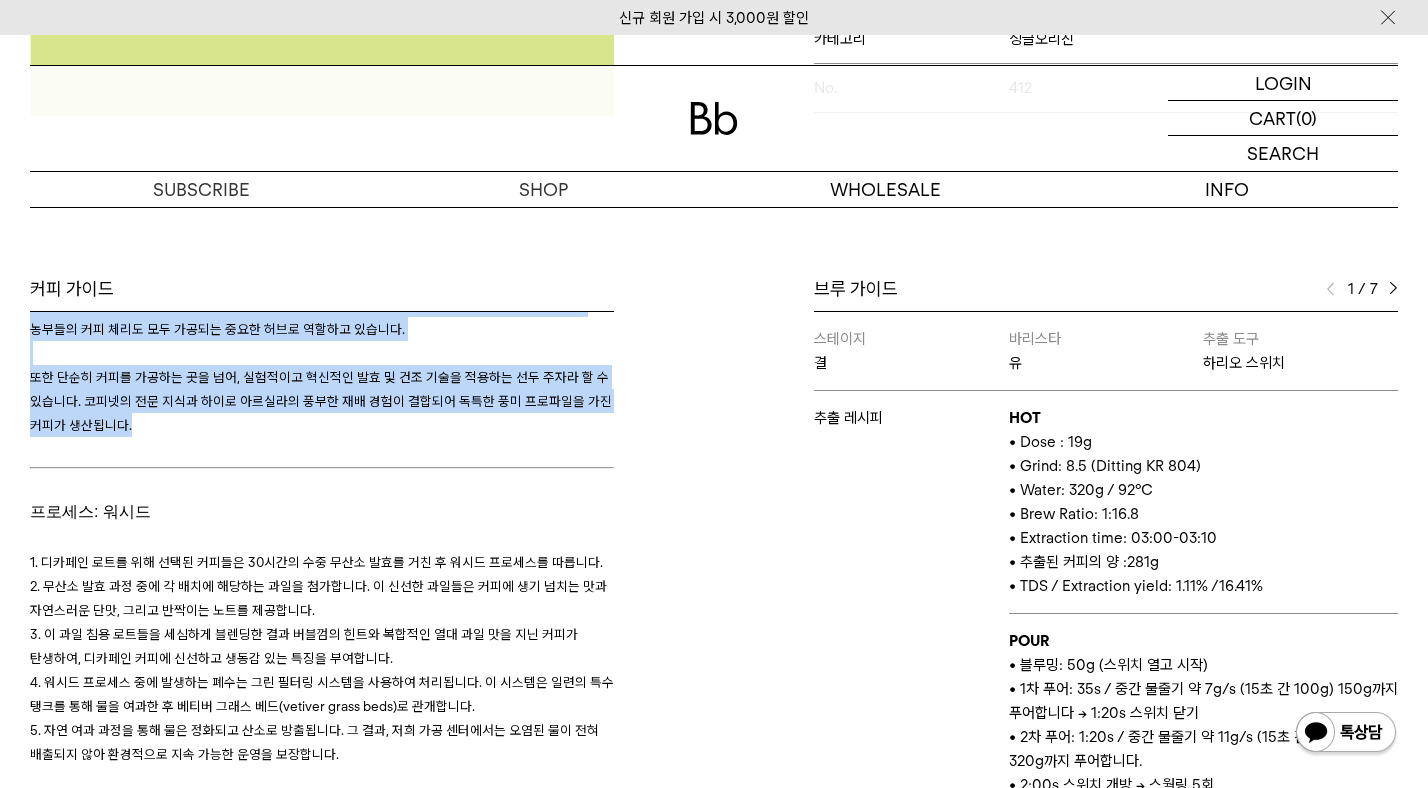 scroll, scrollTop: 822, scrollLeft: 0, axis: vertical 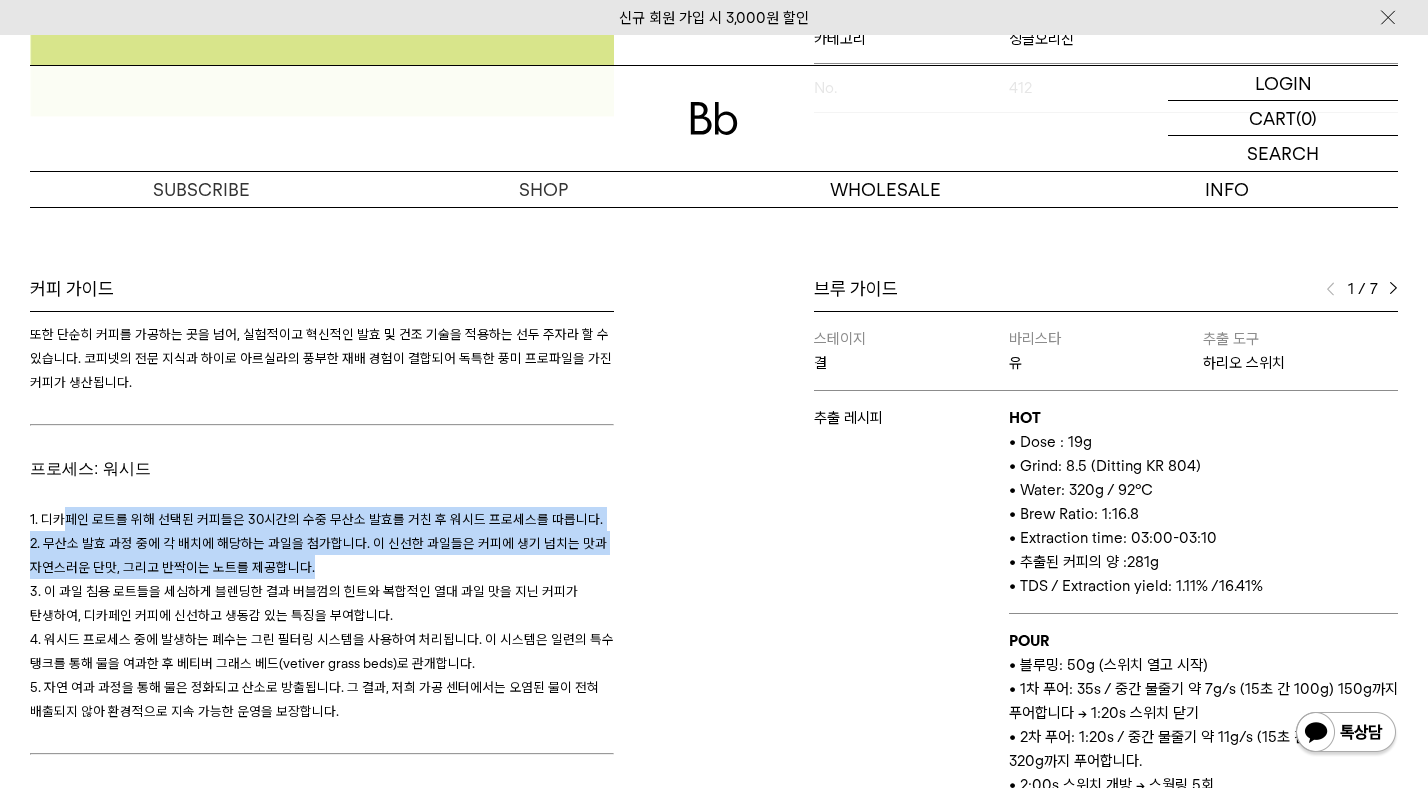 drag, startPoint x: 66, startPoint y: 523, endPoint x: 326, endPoint y: 562, distance: 262.90872 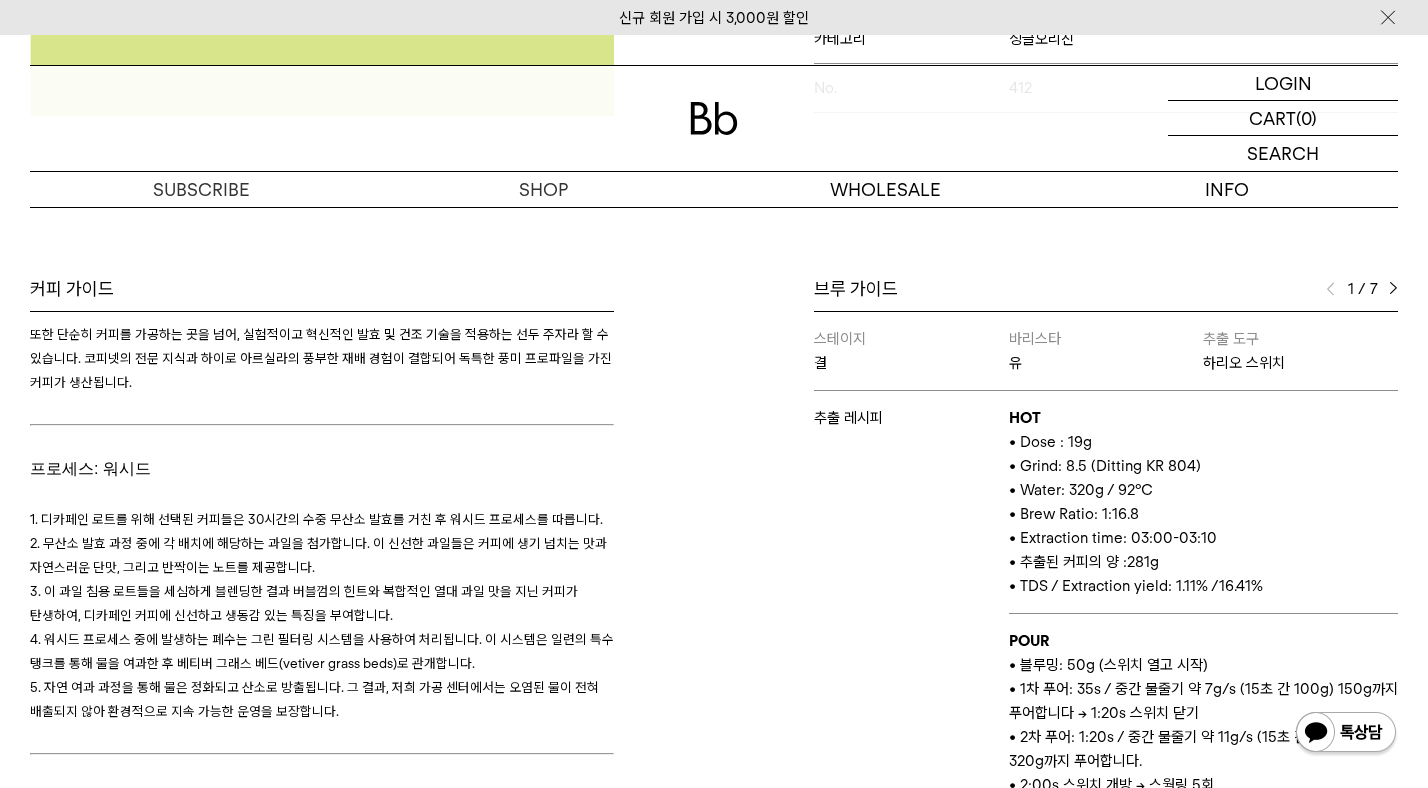 click on "1. 디카페인 로트를 위해 선택된 커피들은 30시간의 수중 무산소 발효를 거친 후 워시드 프로세스를 따릅니다. 2. 무산소 발효 과정 중에 각 배치에 해당하는 과일을 첨가합니다. 이 신선한 과일들은 커피에 생기 넘치는 맛과 자연스러운 단맛, 그리고 반짝이는 노트를 제공합니다. 3. 이 과일 침용 로트들을 세심하게 블렌딩한 결과 버블껌의 힌트와 복합적인 열대 과일 맛을 지닌 커피가 탄생하여, 디카페인 커피에 신선하고 생동감 있는 특징을 부여합니다. 4. 워시드 프로세스 중에 발생하는 폐수는 그린 필터링 시스템을 사용하여 처리됩니다. 이 시스템은 일련의 특수 탱크를 통해 물을 여과한 후 베티버 그래스 베드(vetiver grass beds)로 관개합니다." at bounding box center [322, 615] 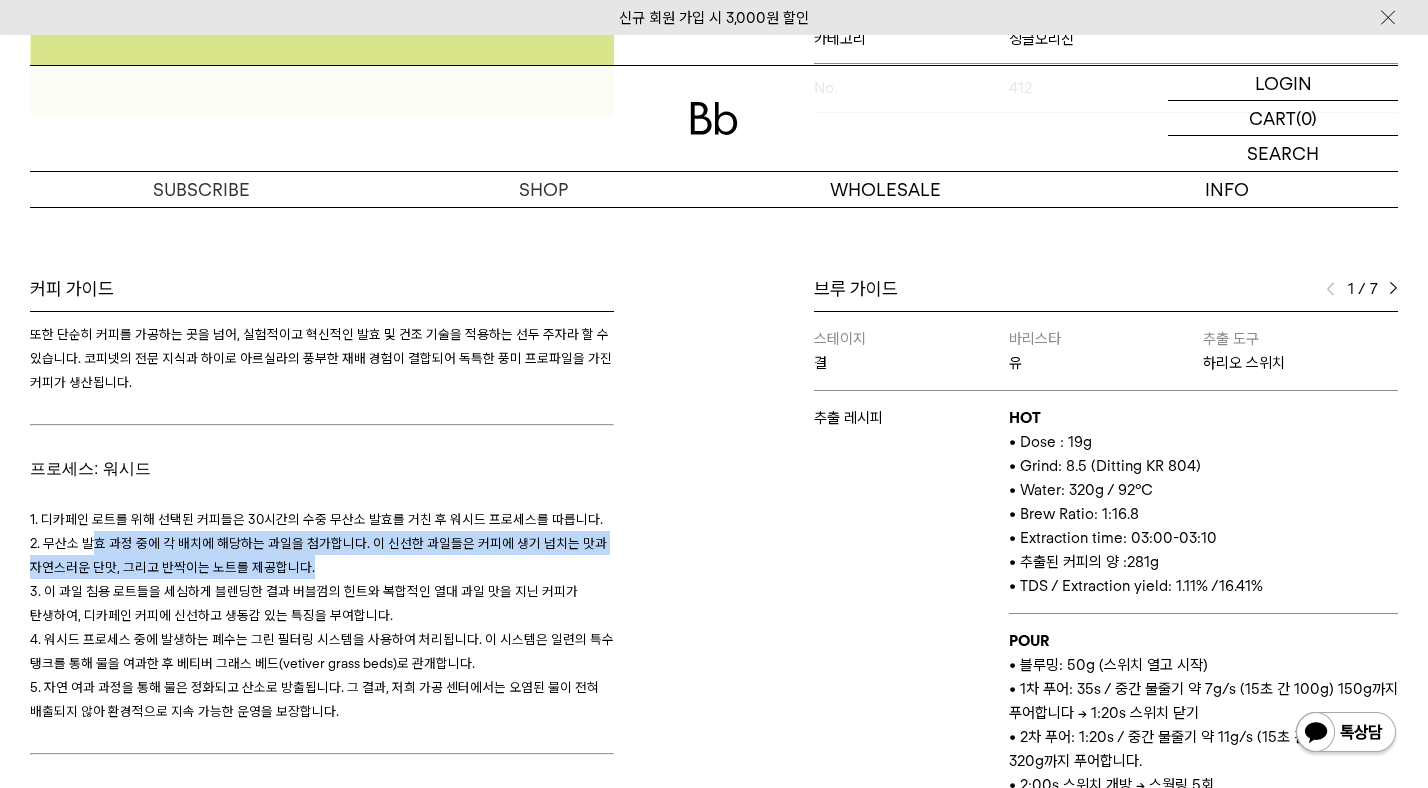 drag, startPoint x: 89, startPoint y: 539, endPoint x: 314, endPoint y: 557, distance: 225.71886 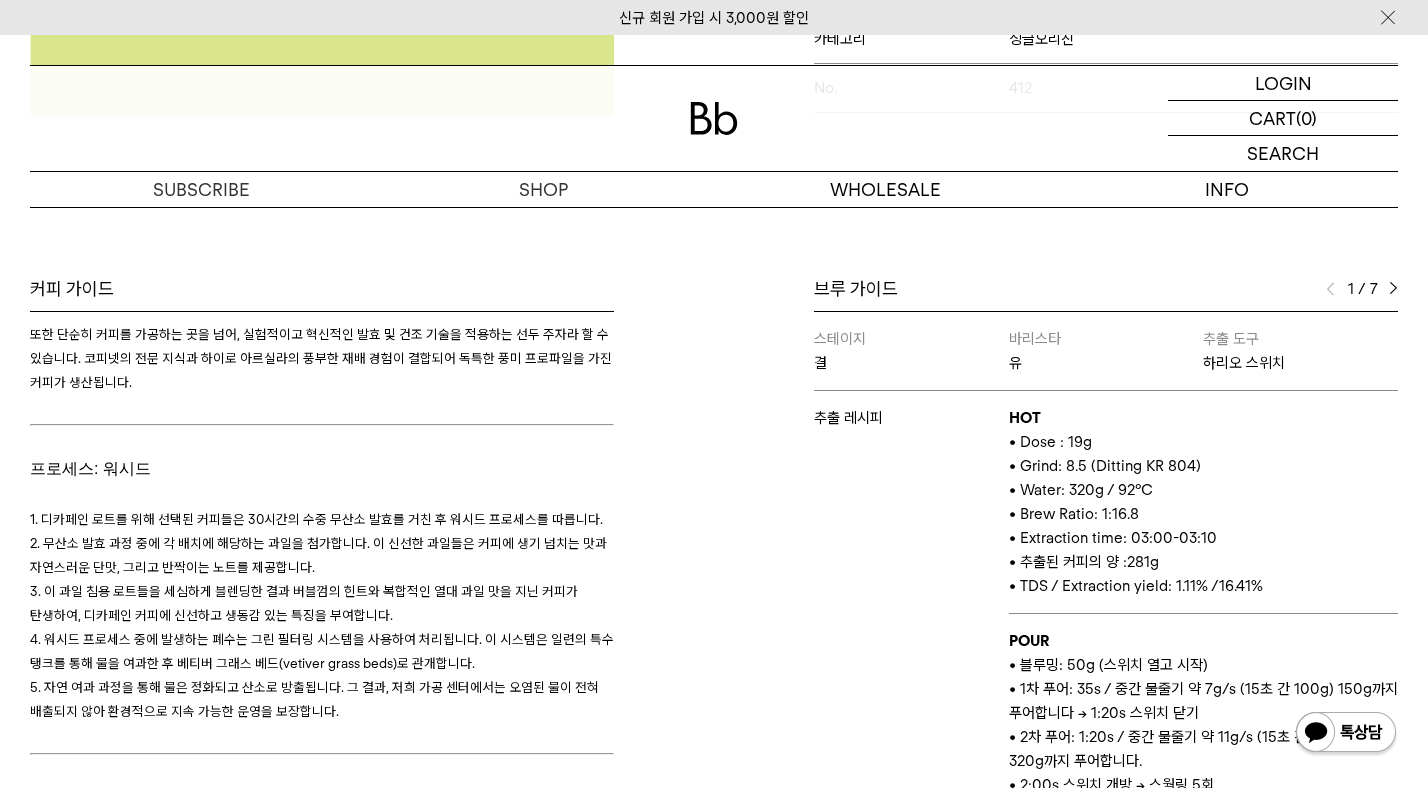scroll, scrollTop: 887, scrollLeft: 0, axis: vertical 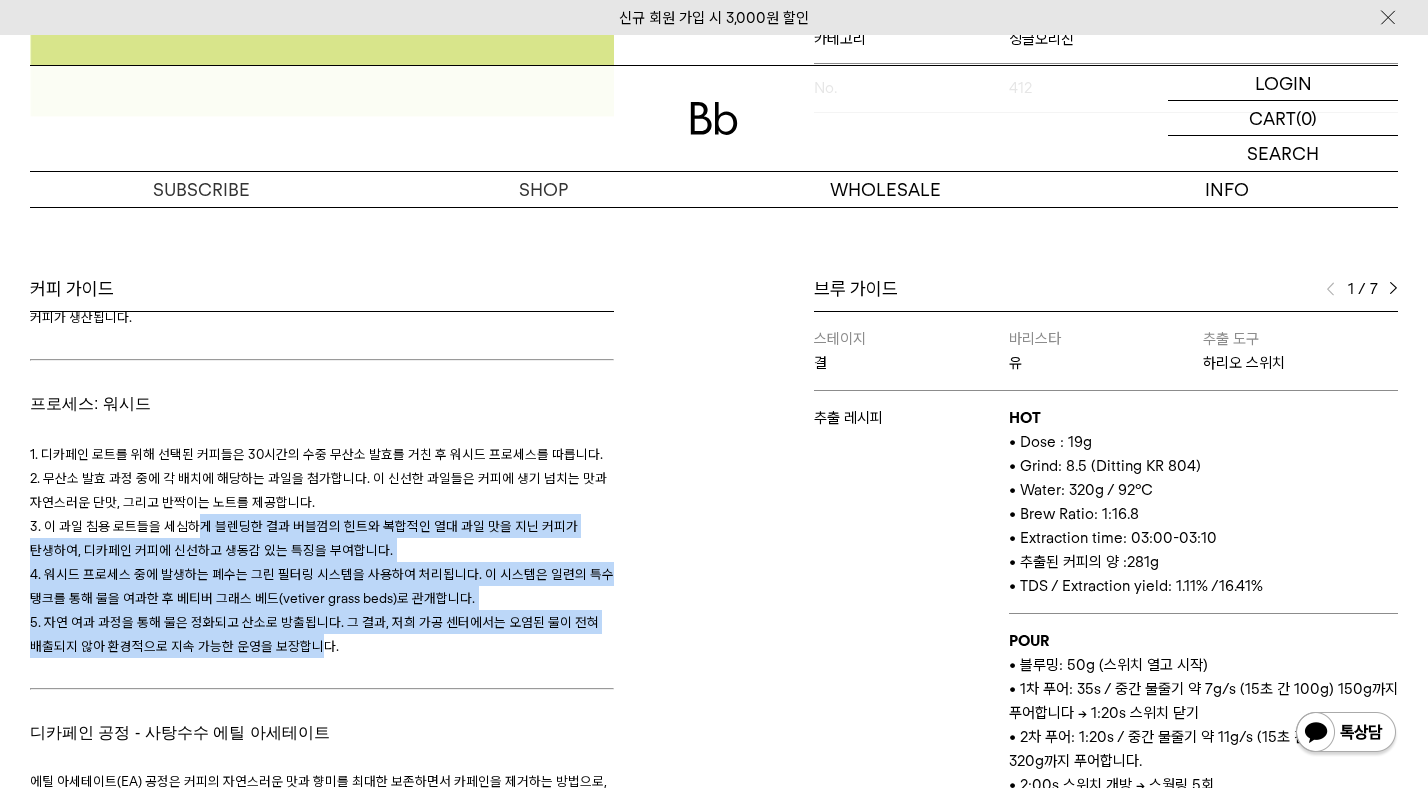 drag, startPoint x: 198, startPoint y: 526, endPoint x: 310, endPoint y: 645, distance: 163.41664 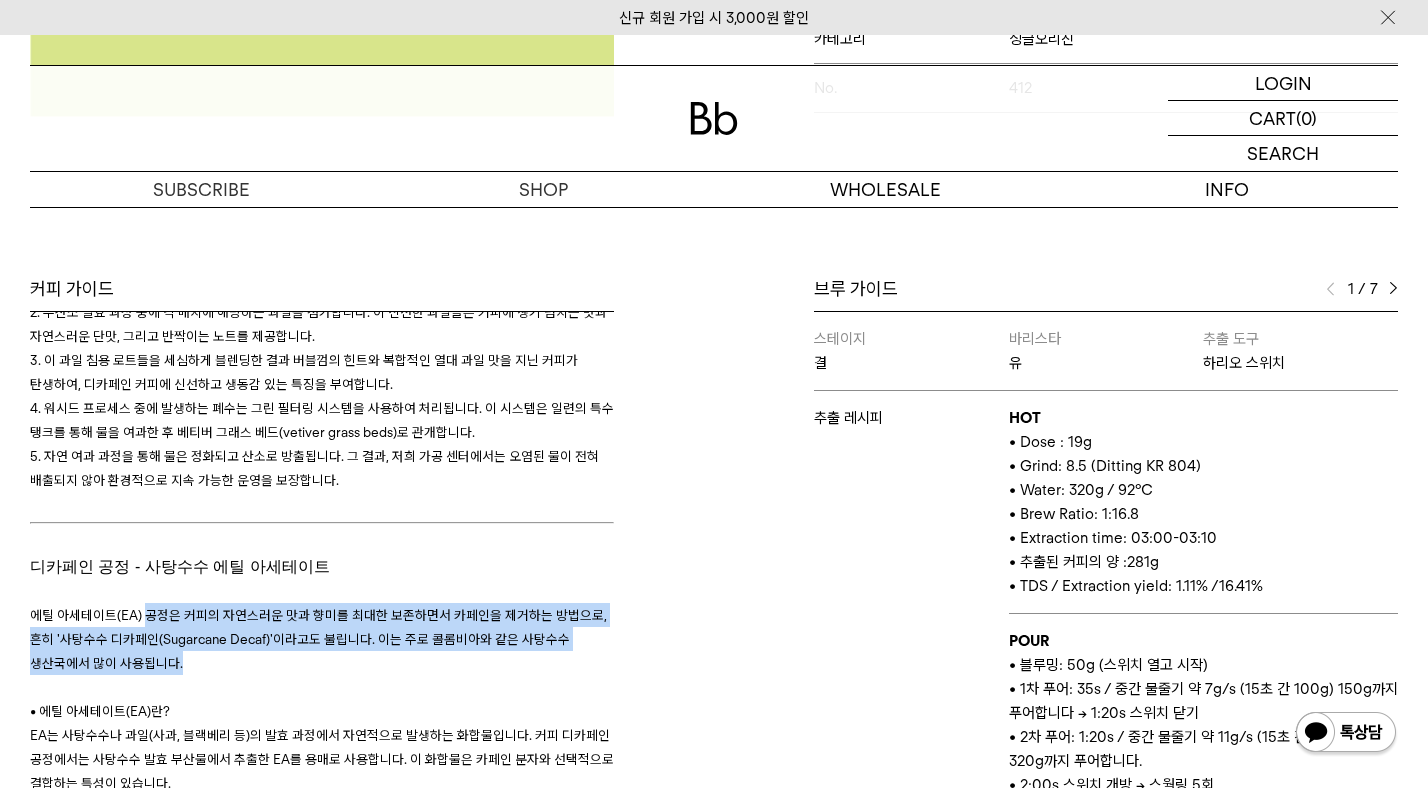 drag, startPoint x: 142, startPoint y: 612, endPoint x: 385, endPoint y: 659, distance: 247.50354 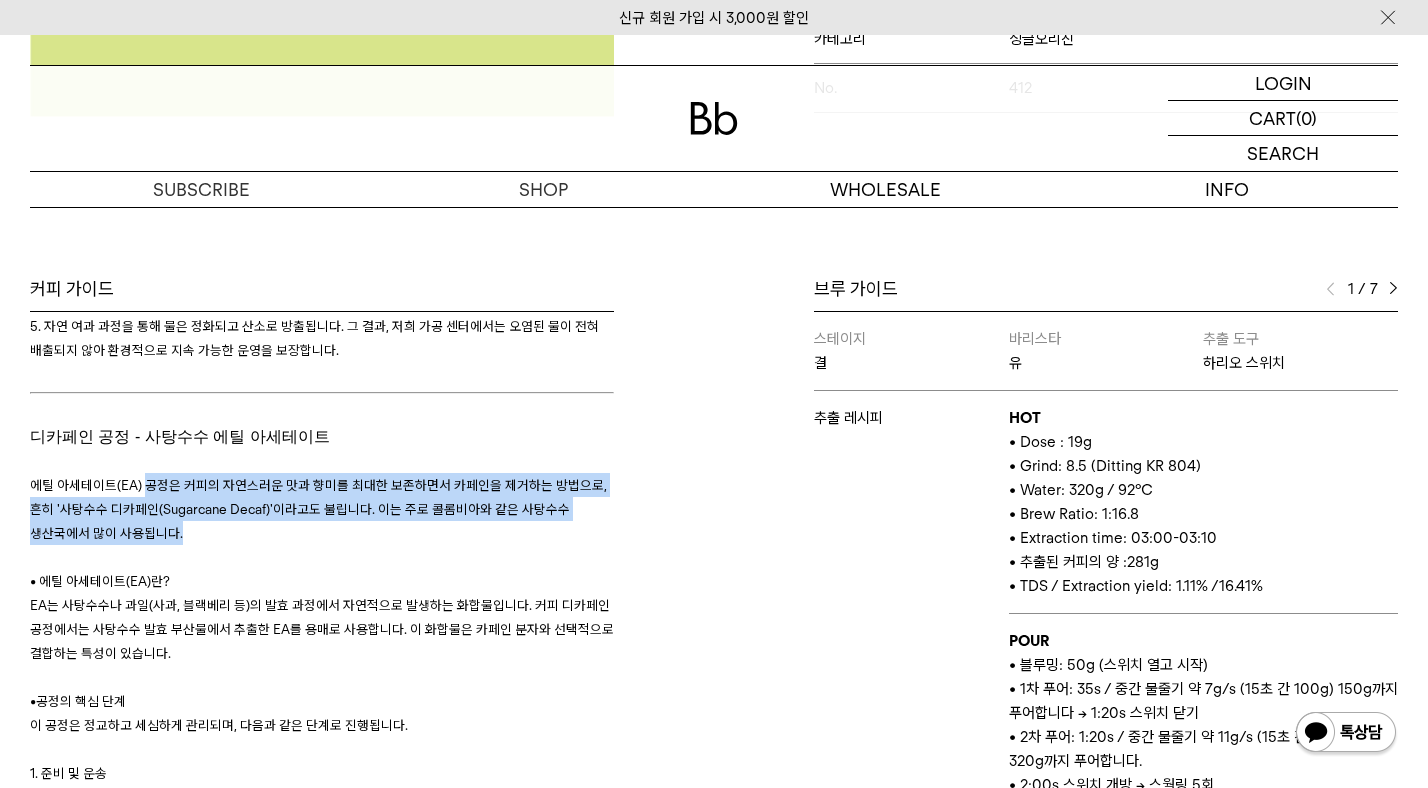 click on "에틸 아세테이트(EA) 공정은 커피의 자연스러운 맛과 향미를 최대한 보존하면서 카페인을 제거하는 방법으로, 흔히 '사탕수수 디카페인(Sugarcane Decaf)'이라고도 불립니다. 이는 주로 콜롬비아와 같은 사탕수수 생산국에서 많이 사용됩니다." at bounding box center [322, 509] 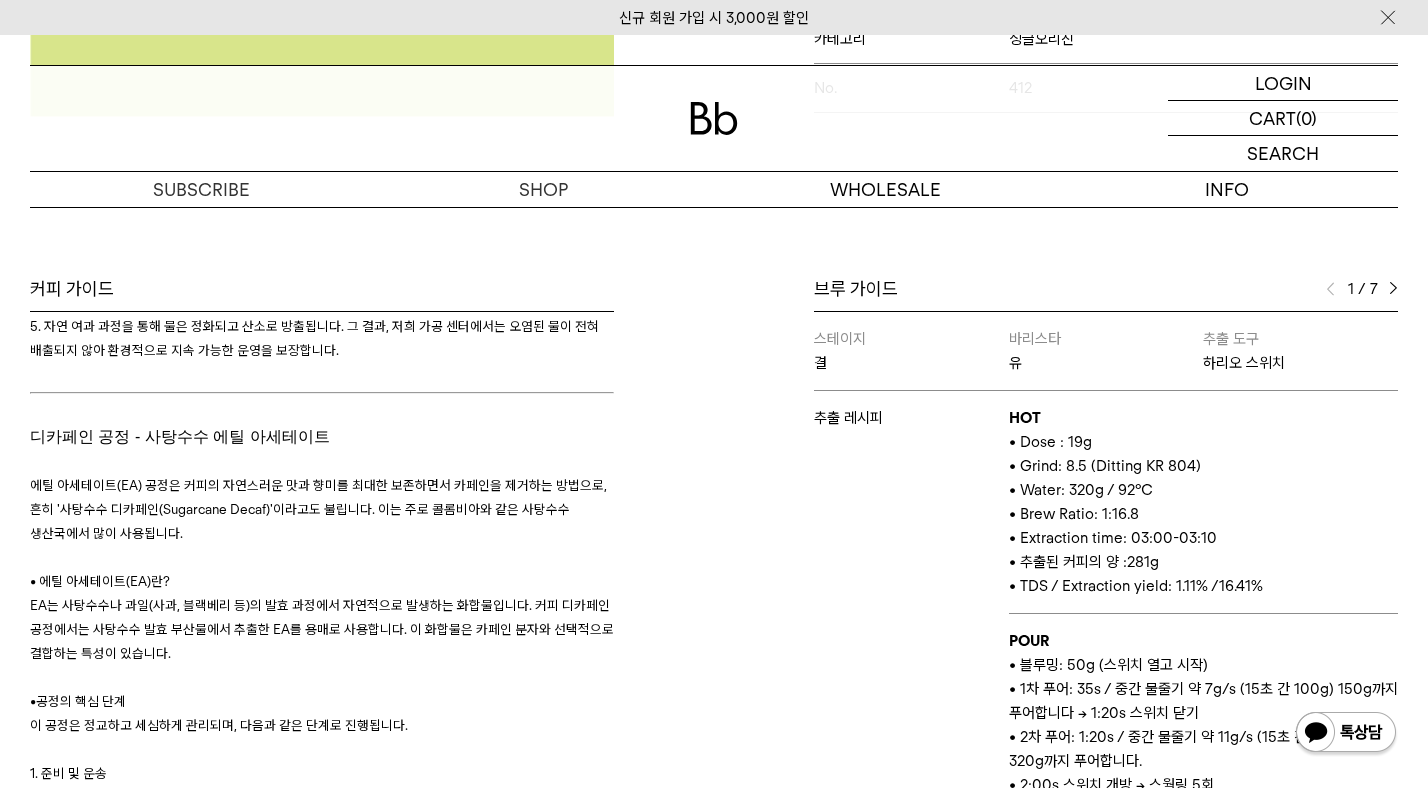 scroll, scrollTop: 1188, scrollLeft: 0, axis: vertical 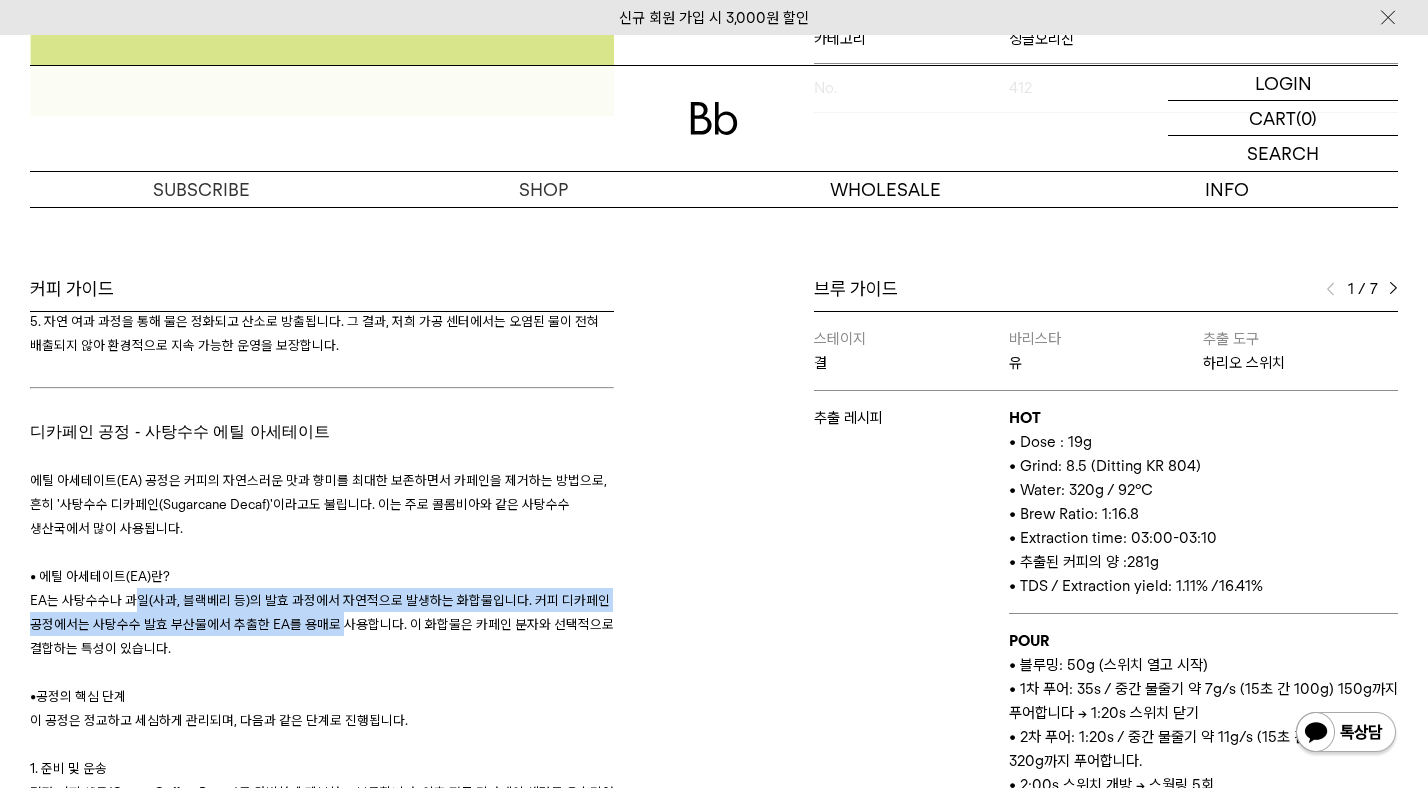 drag, startPoint x: 136, startPoint y: 602, endPoint x: 332, endPoint y: 632, distance: 198.28262 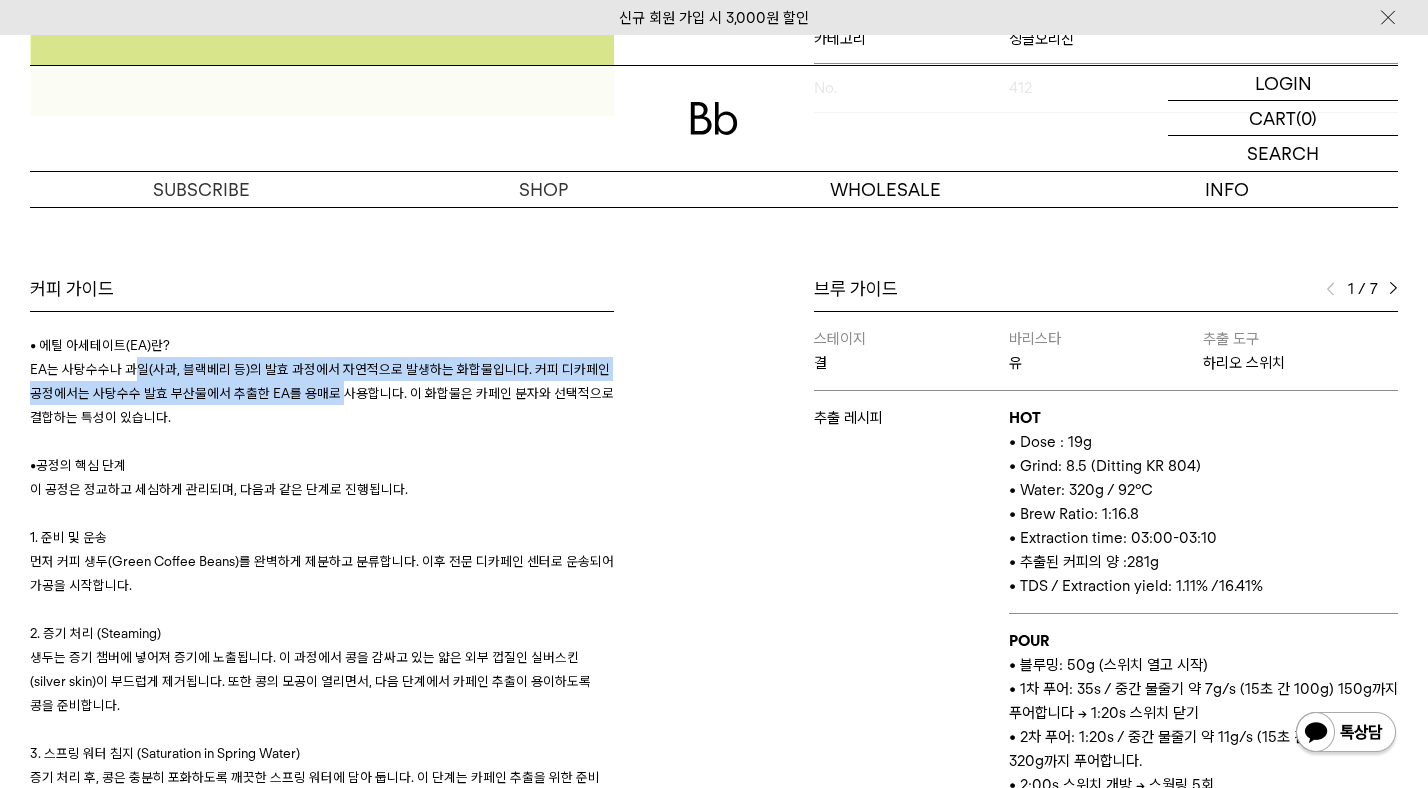 scroll, scrollTop: 1507, scrollLeft: 0, axis: vertical 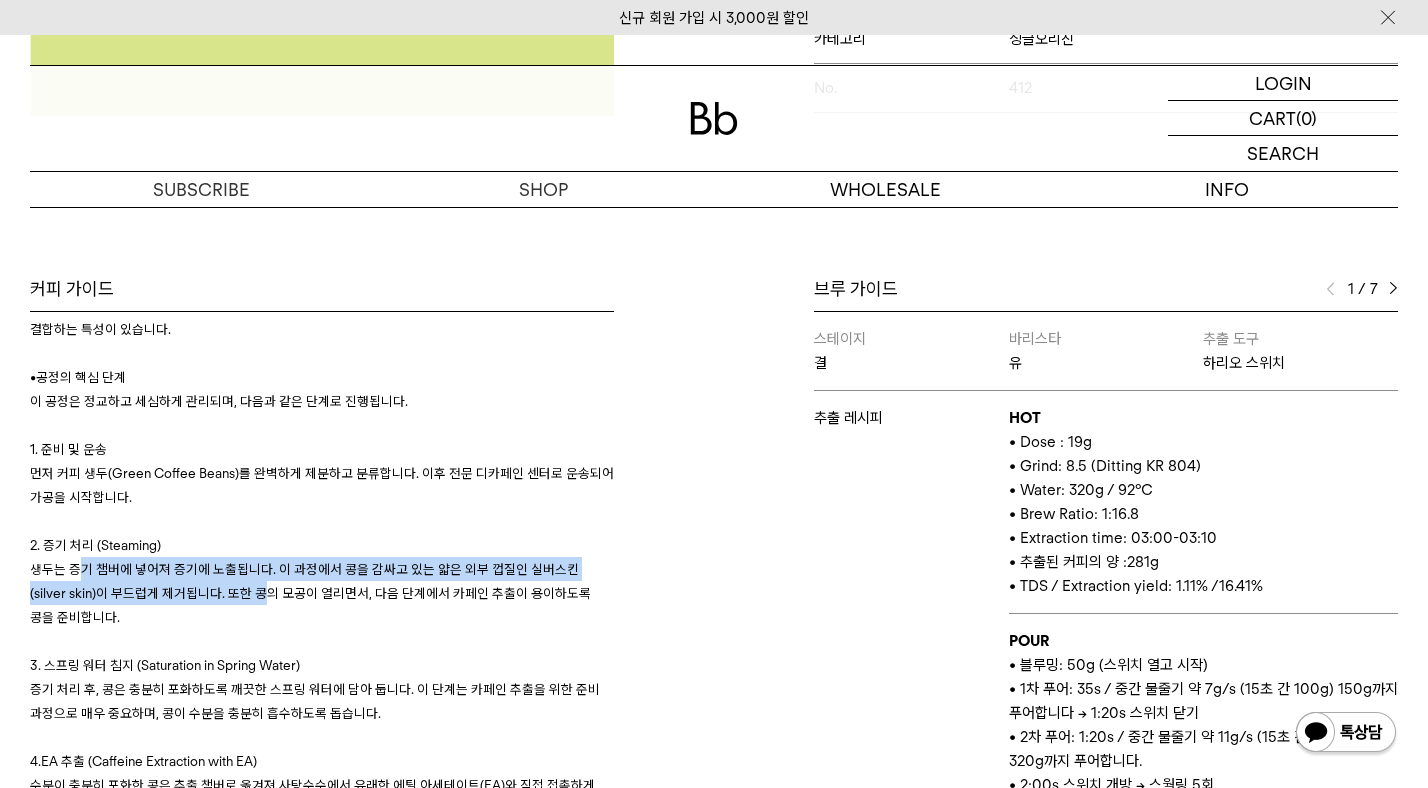drag, startPoint x: 74, startPoint y: 565, endPoint x: 220, endPoint y: 603, distance: 150.86418 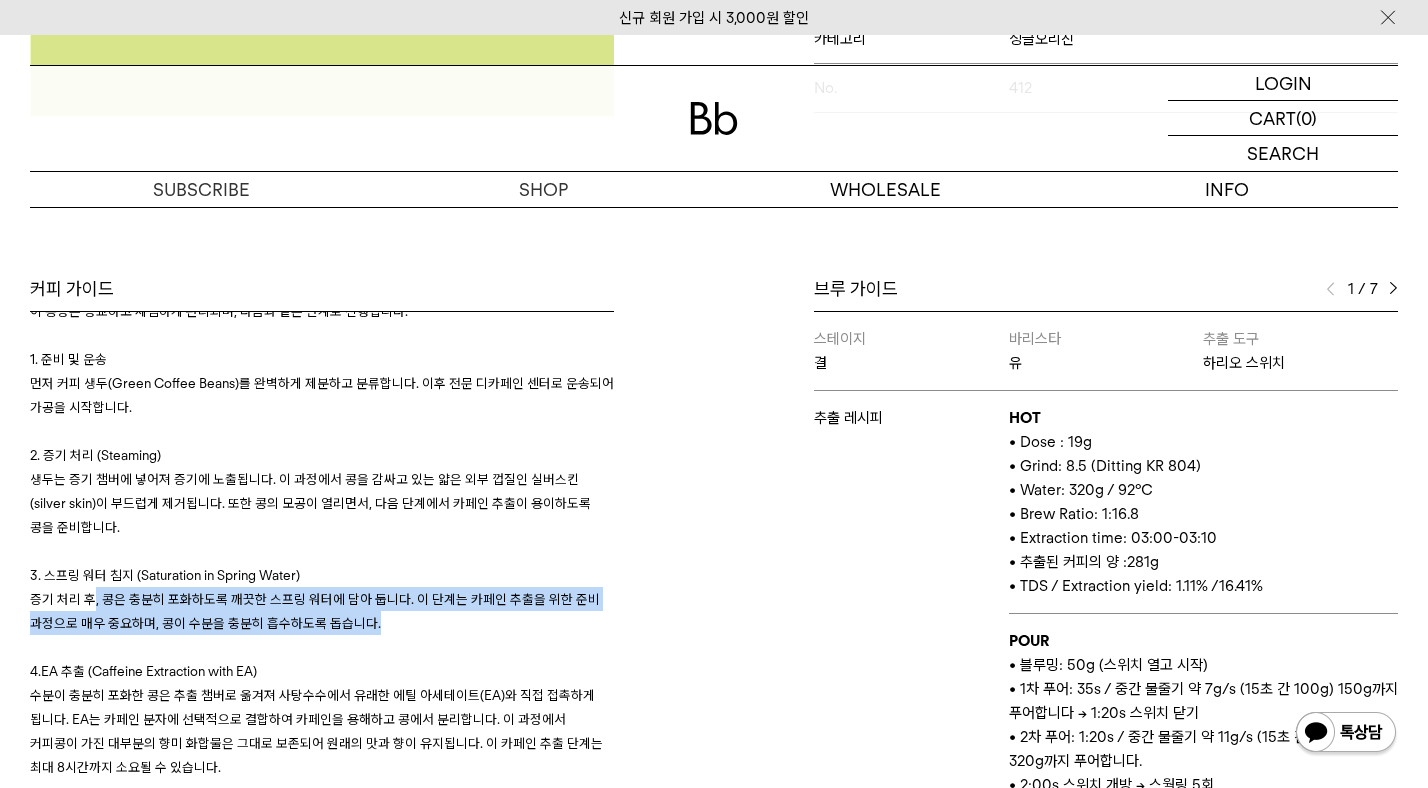 drag, startPoint x: 89, startPoint y: 602, endPoint x: 272, endPoint y: 640, distance: 186.90372 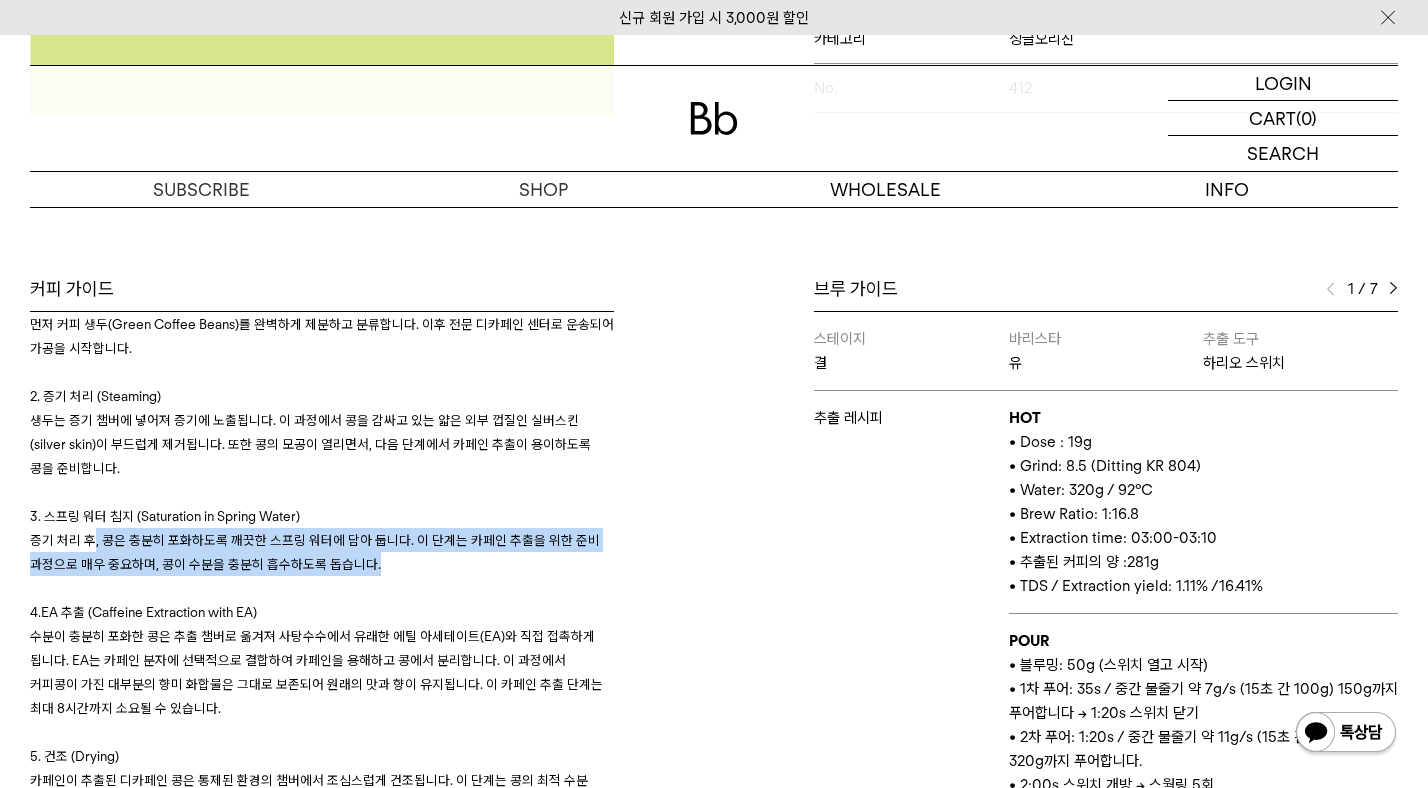 scroll, scrollTop: 1696, scrollLeft: 0, axis: vertical 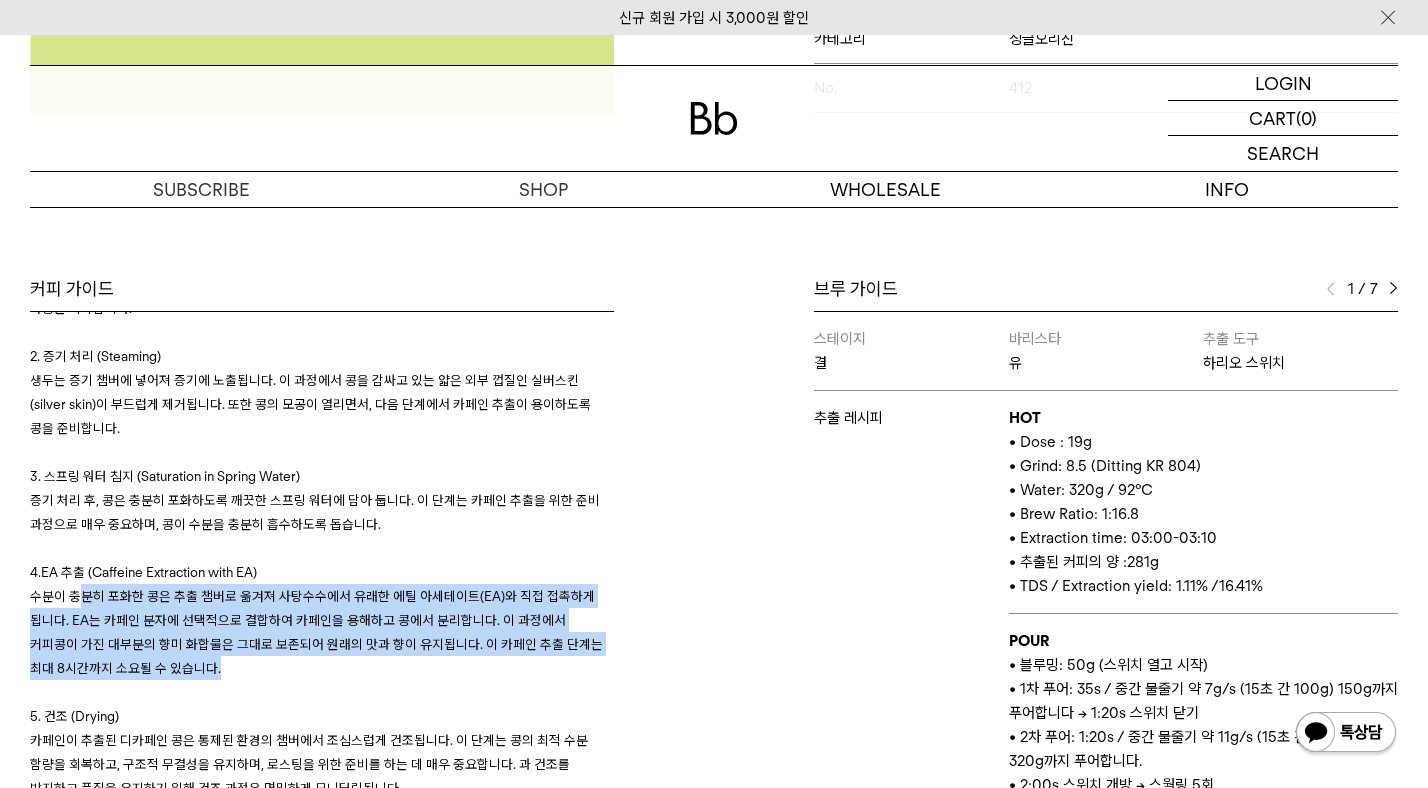 drag, startPoint x: 81, startPoint y: 592, endPoint x: 344, endPoint y: 670, distance: 274.3228 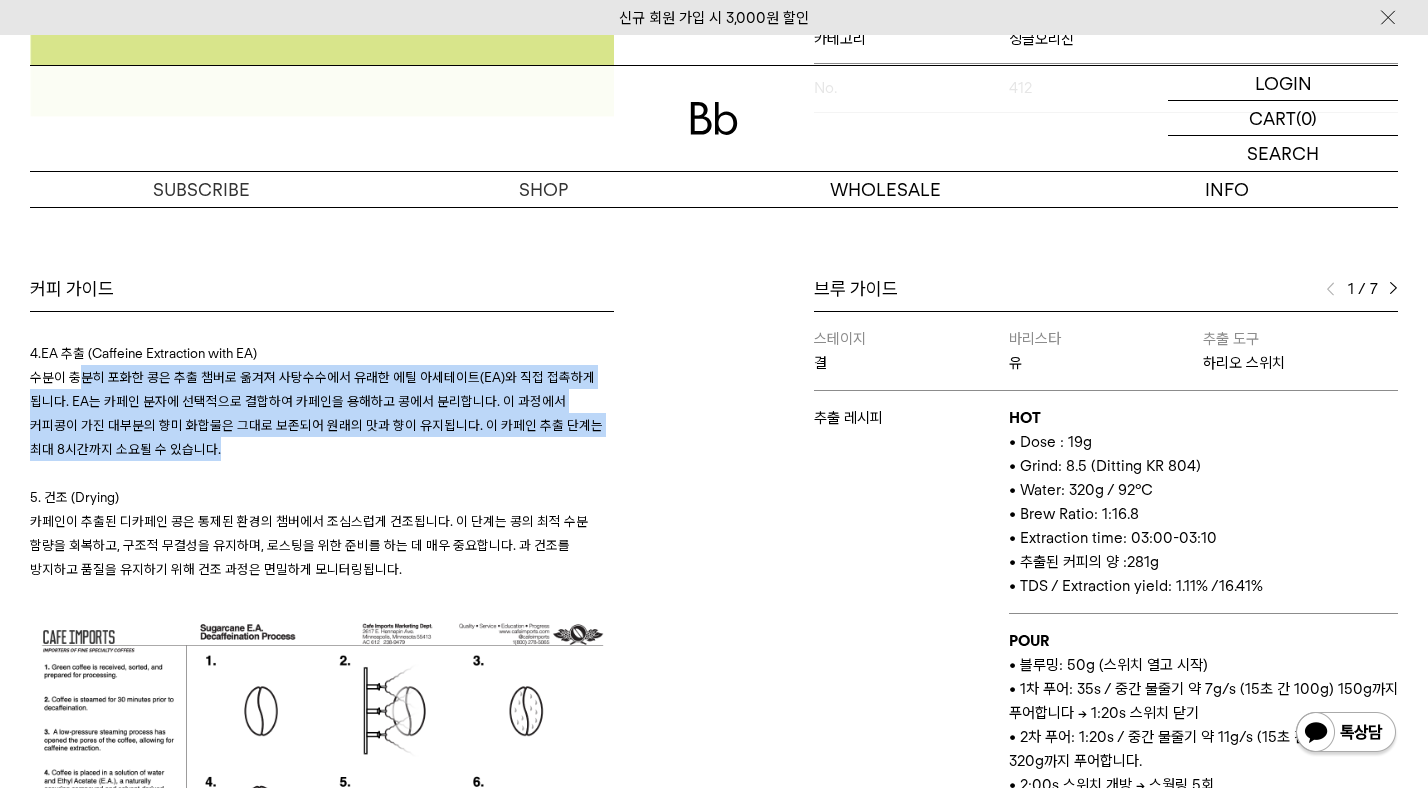 scroll, scrollTop: 2013, scrollLeft: 0, axis: vertical 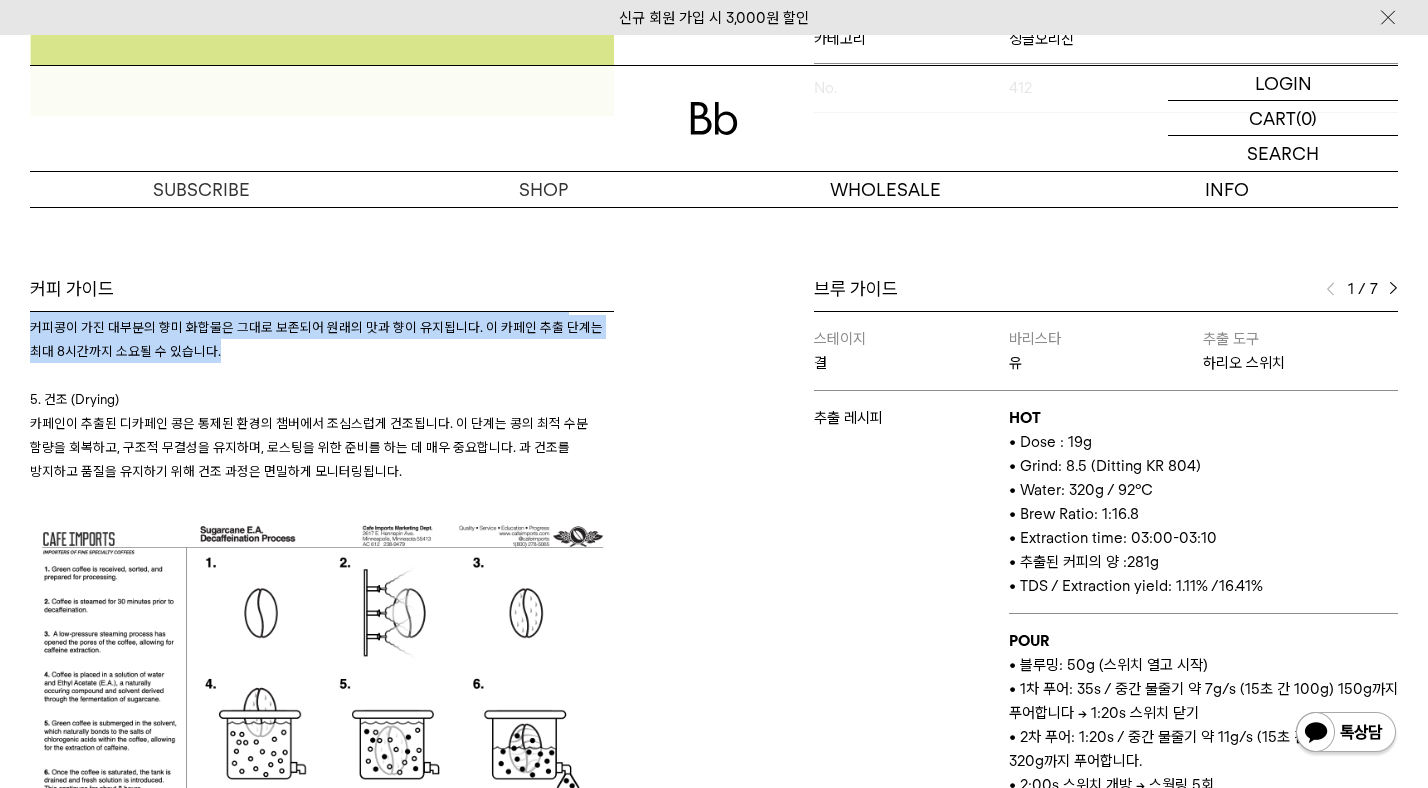 click at bounding box center [1393, 289] 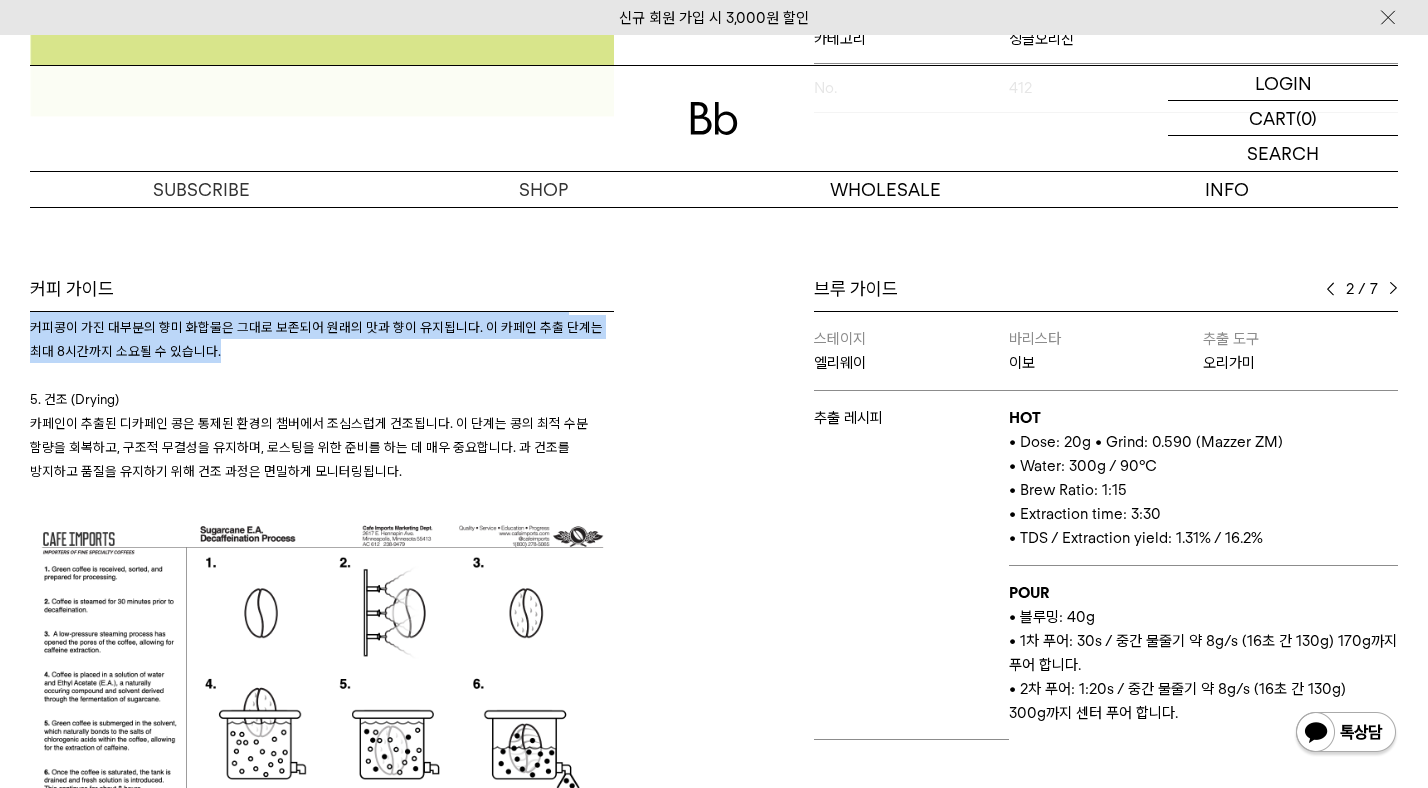 click at bounding box center [1393, 289] 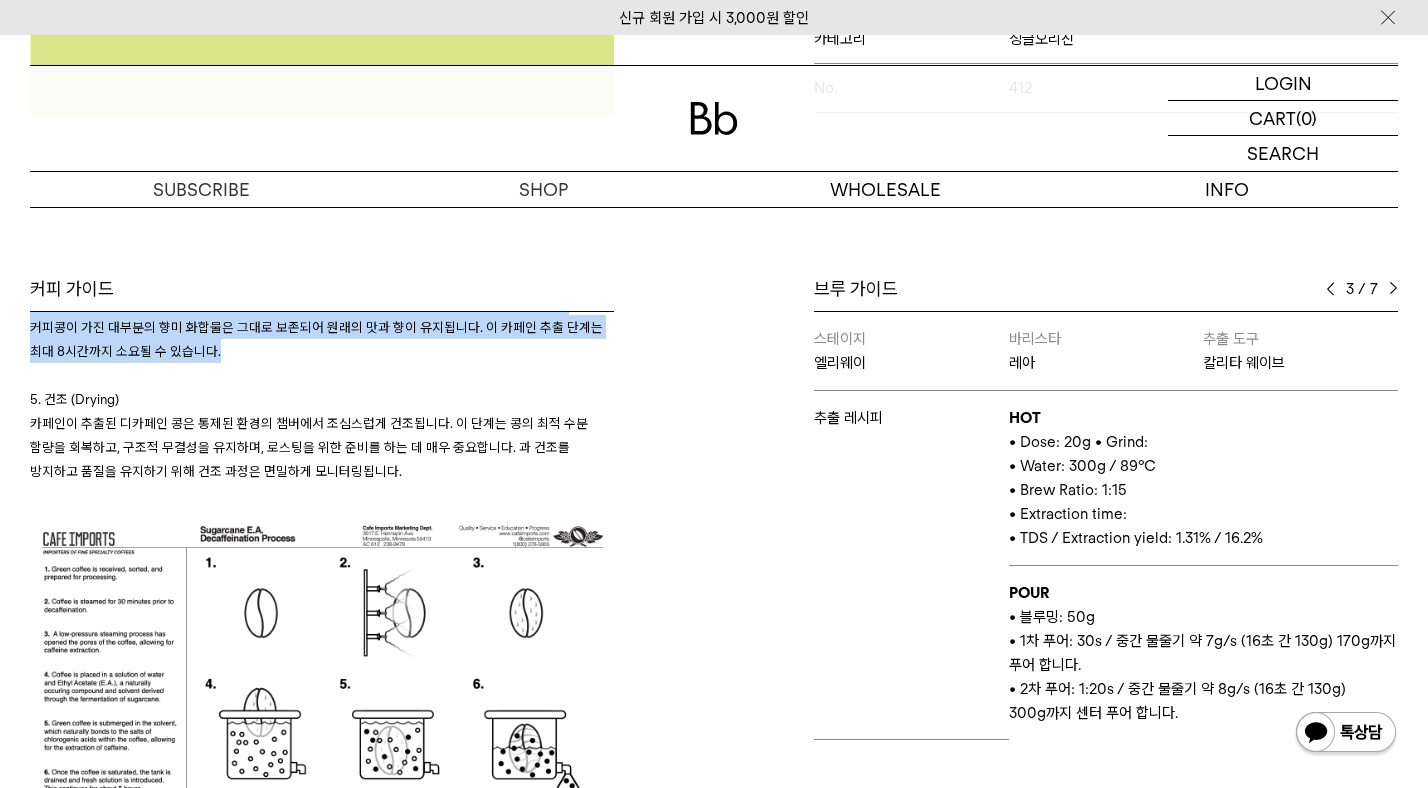 click at bounding box center (1393, 289) 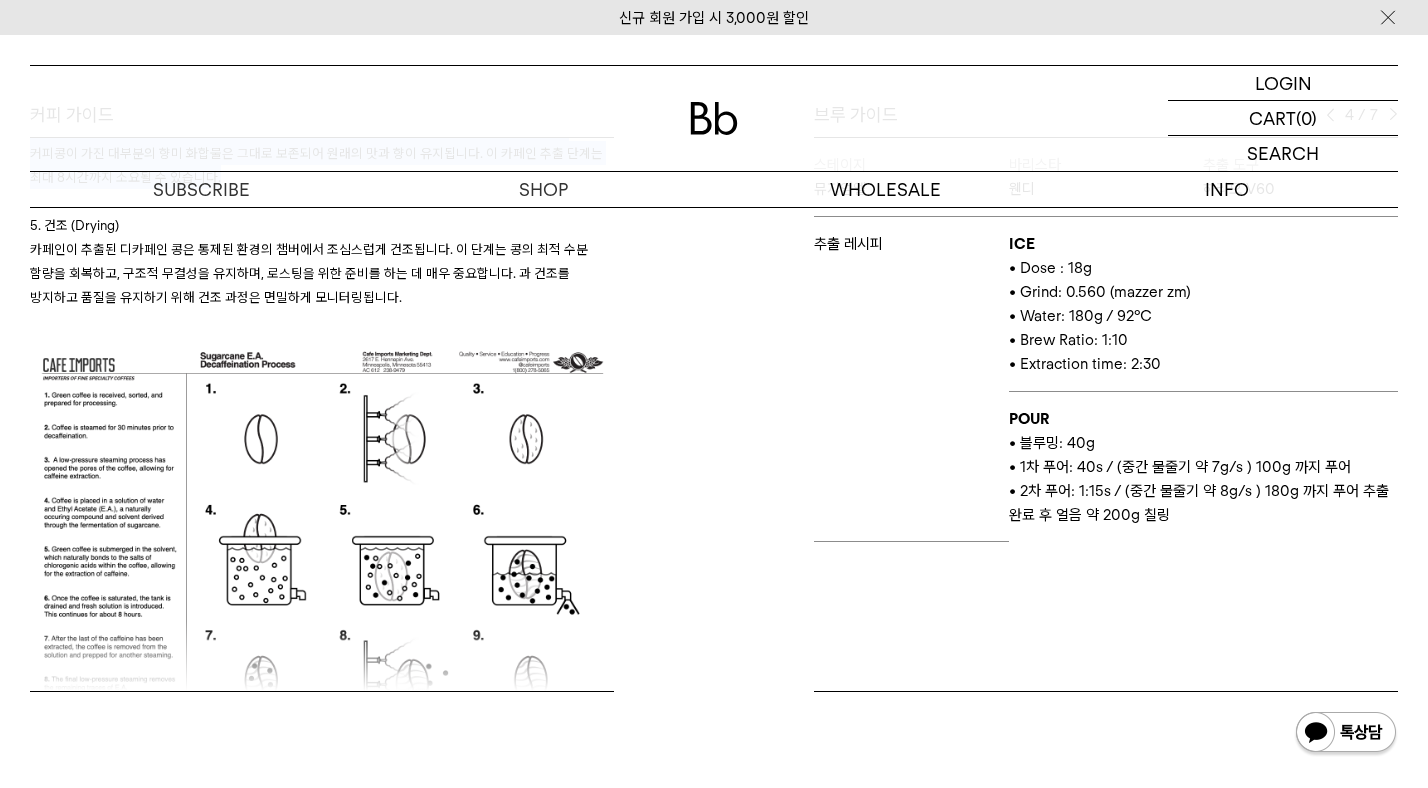 scroll, scrollTop: 941, scrollLeft: 0, axis: vertical 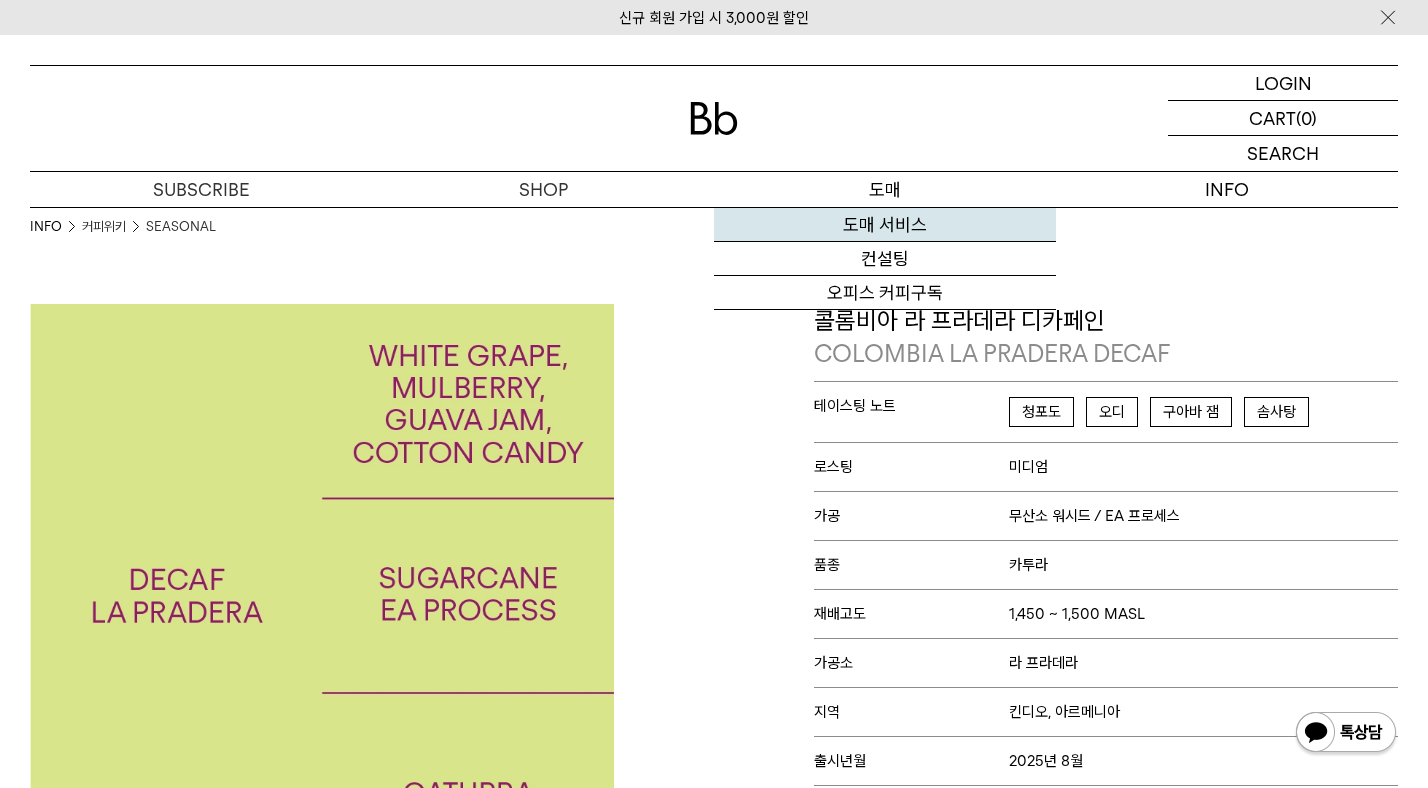 click on "도매 서비스" at bounding box center (885, 225) 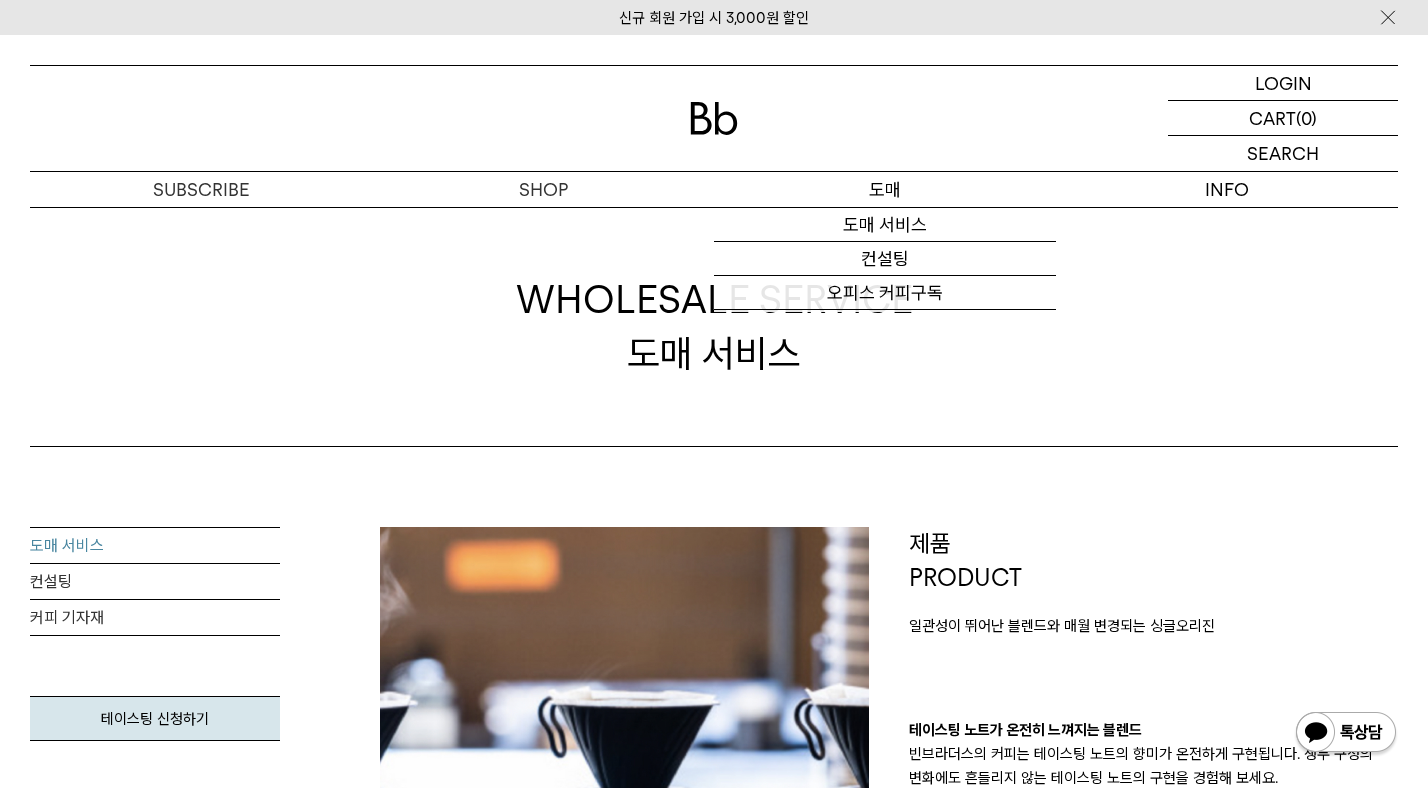 scroll, scrollTop: 0, scrollLeft: 0, axis: both 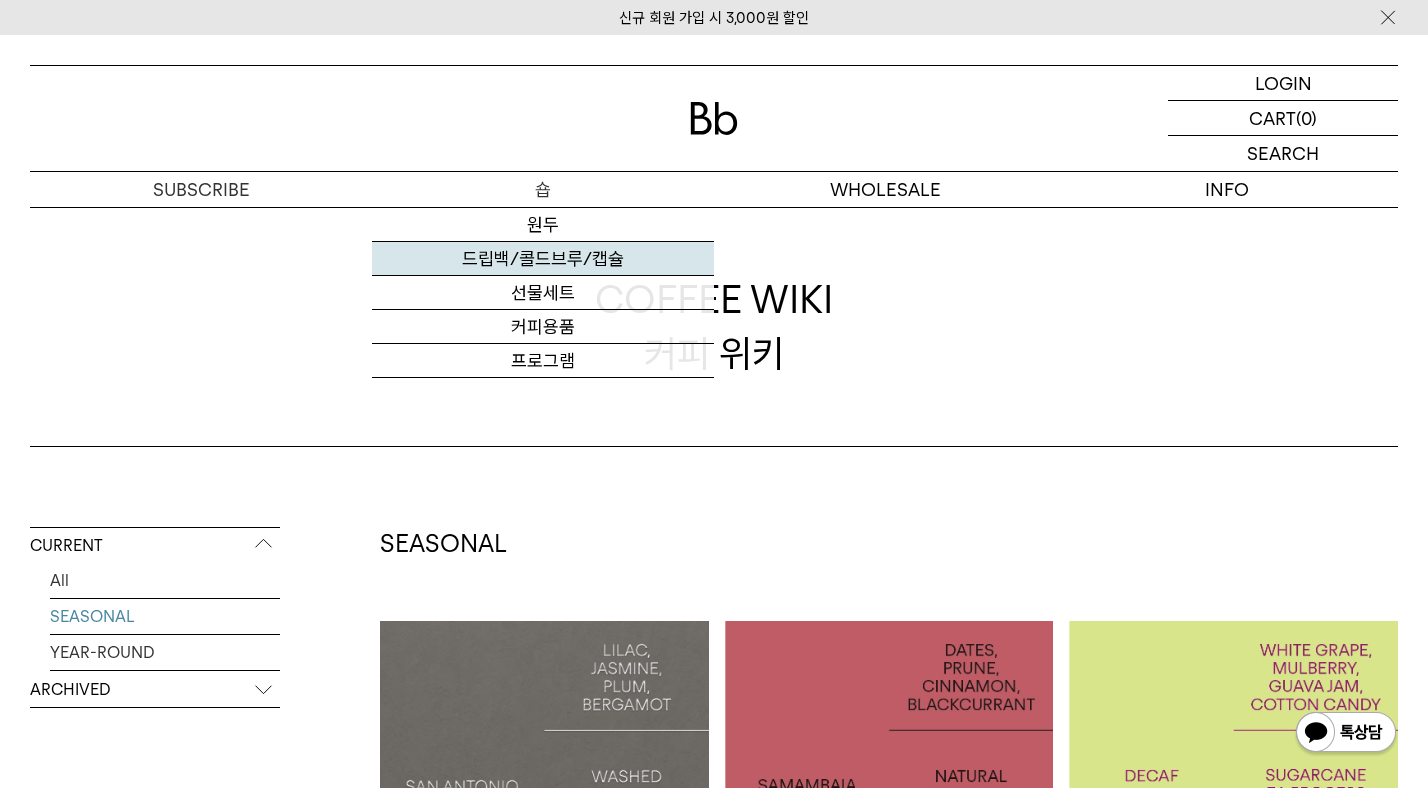 click on "드립백/콜드브루/캡슐" at bounding box center [543, 259] 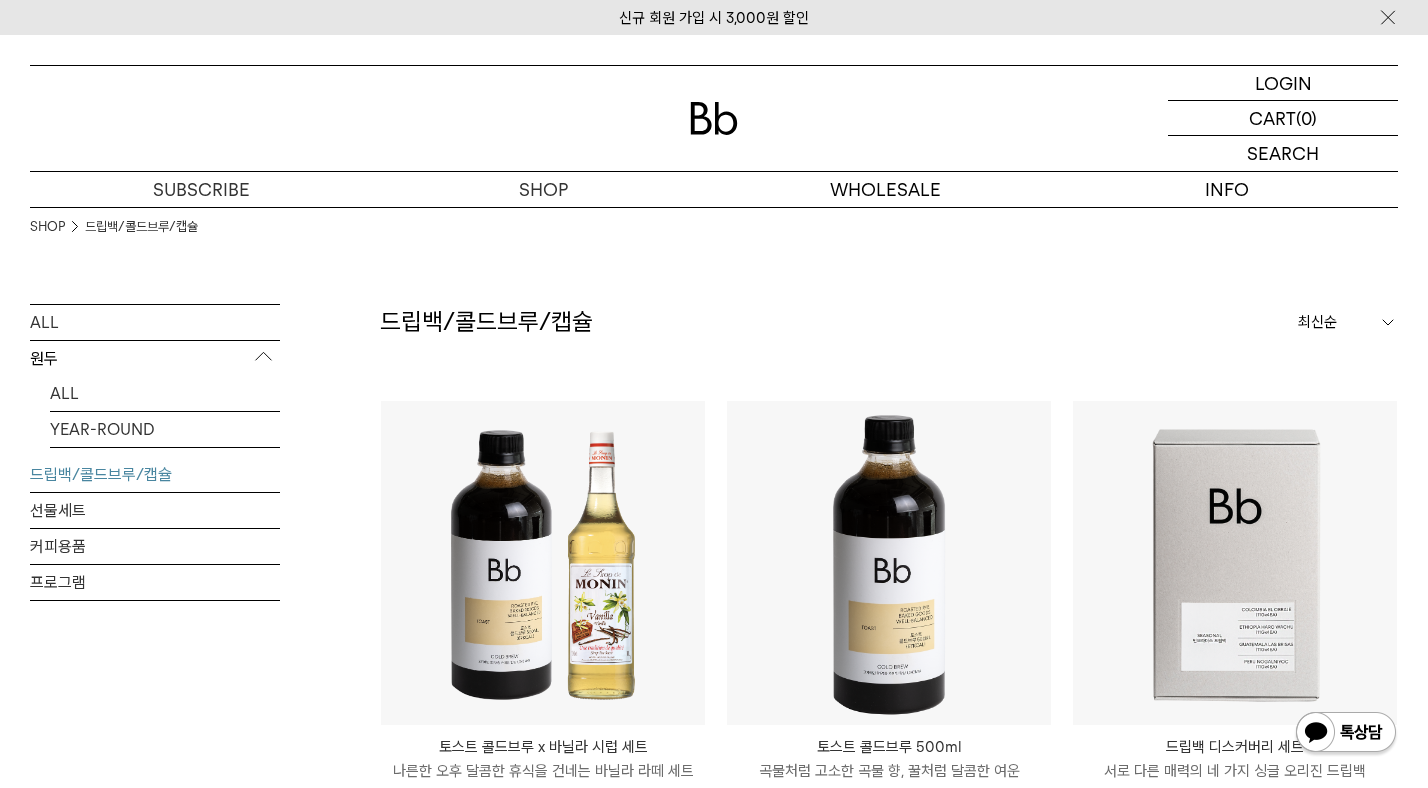 scroll, scrollTop: 0, scrollLeft: 0, axis: both 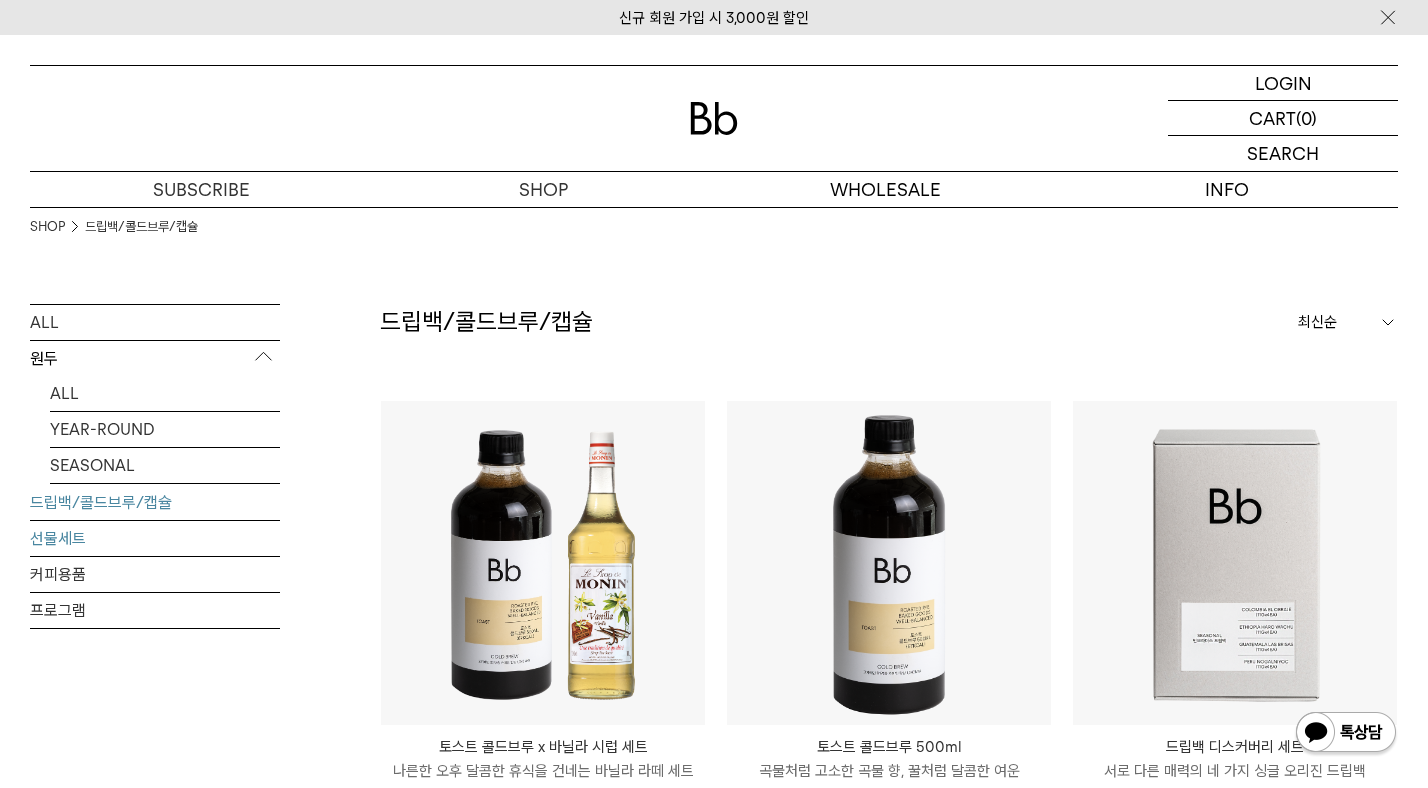 click on "선물세트" at bounding box center (155, 538) 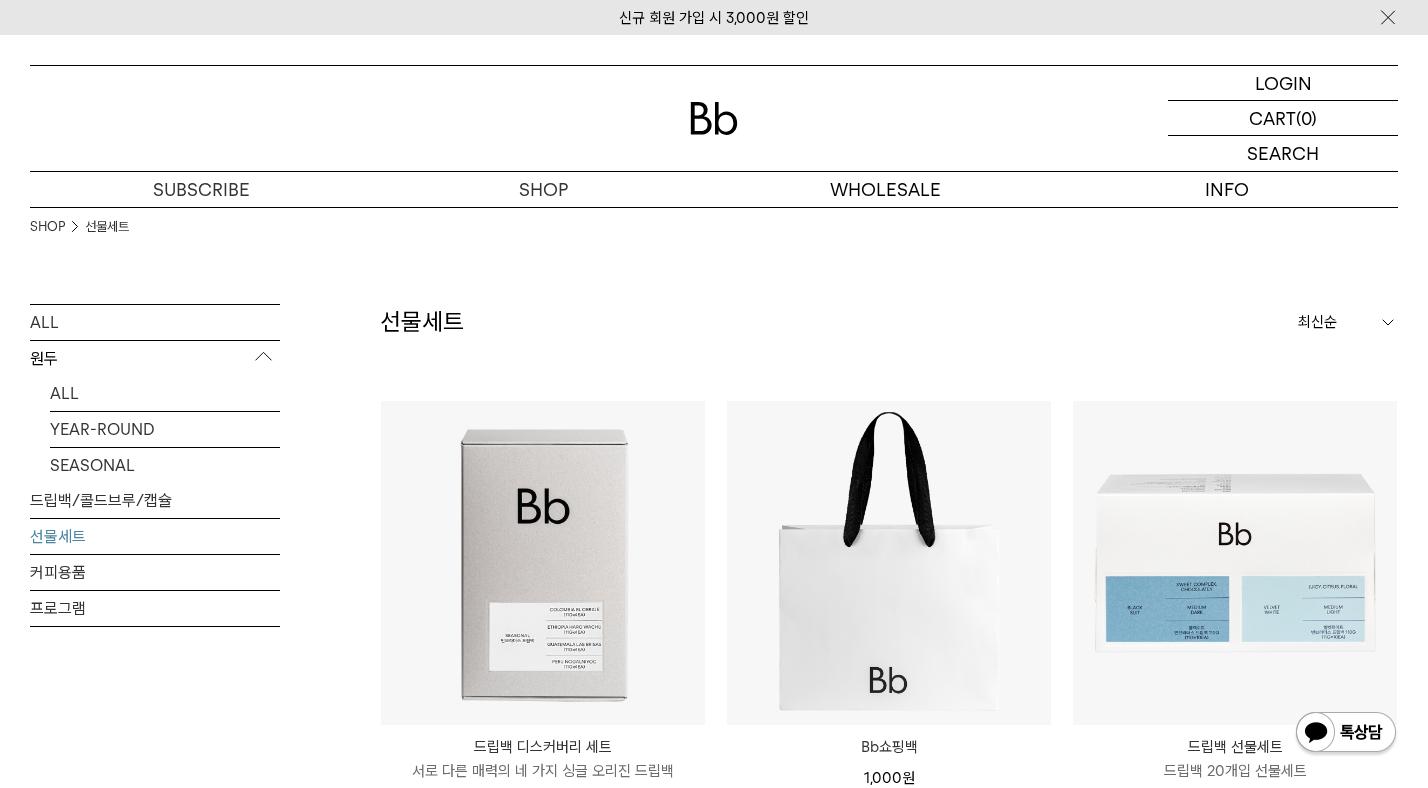 scroll, scrollTop: 0, scrollLeft: 0, axis: both 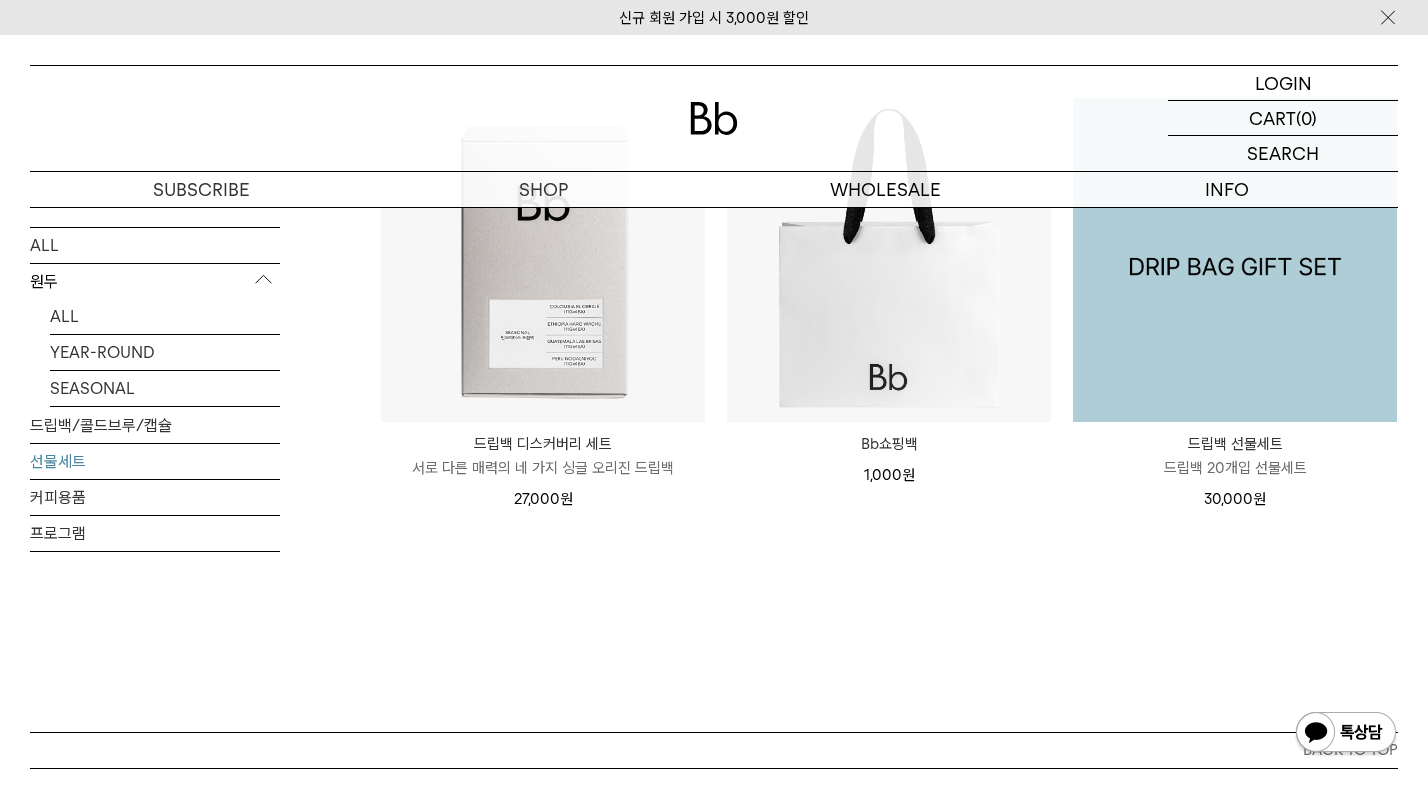 click at bounding box center [1235, 260] 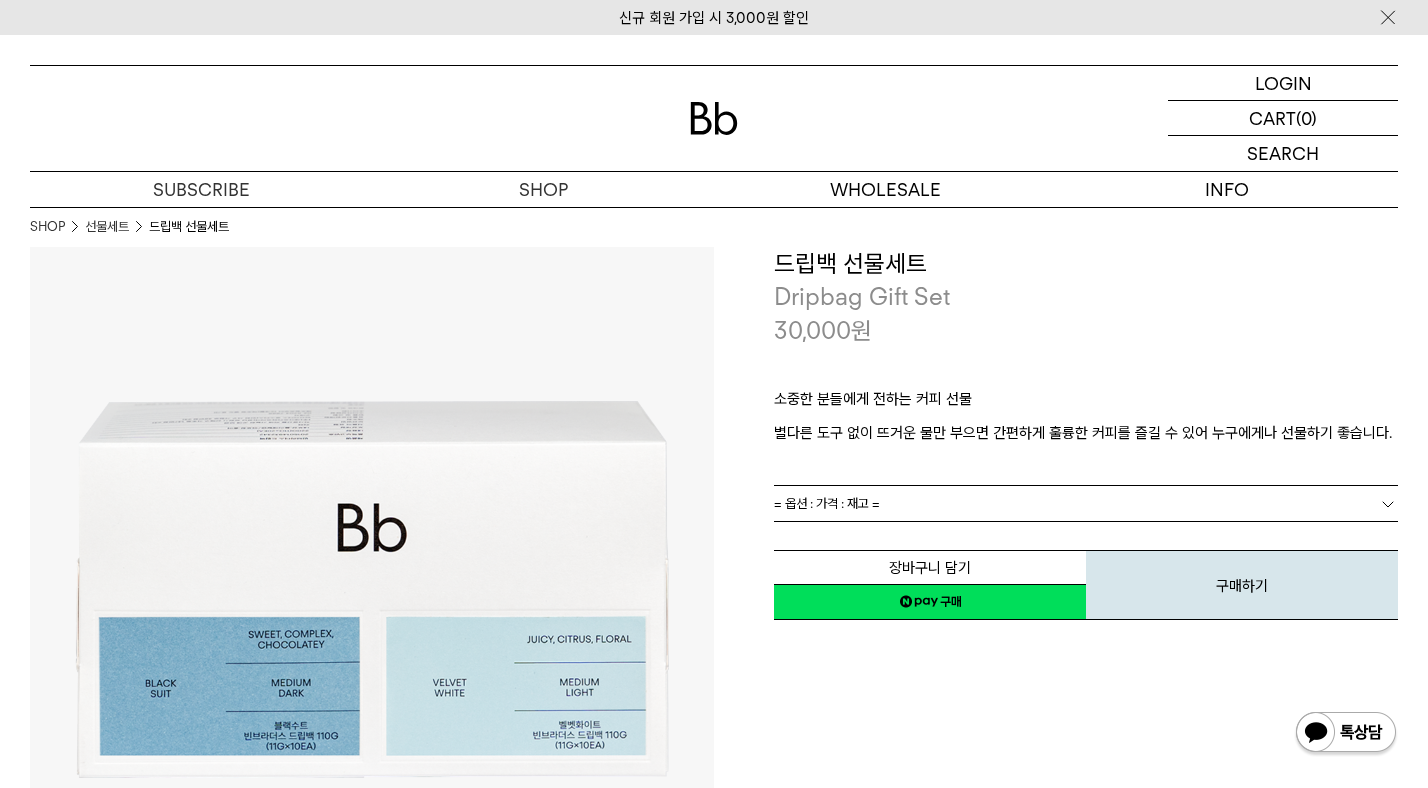 scroll, scrollTop: 0, scrollLeft: 0, axis: both 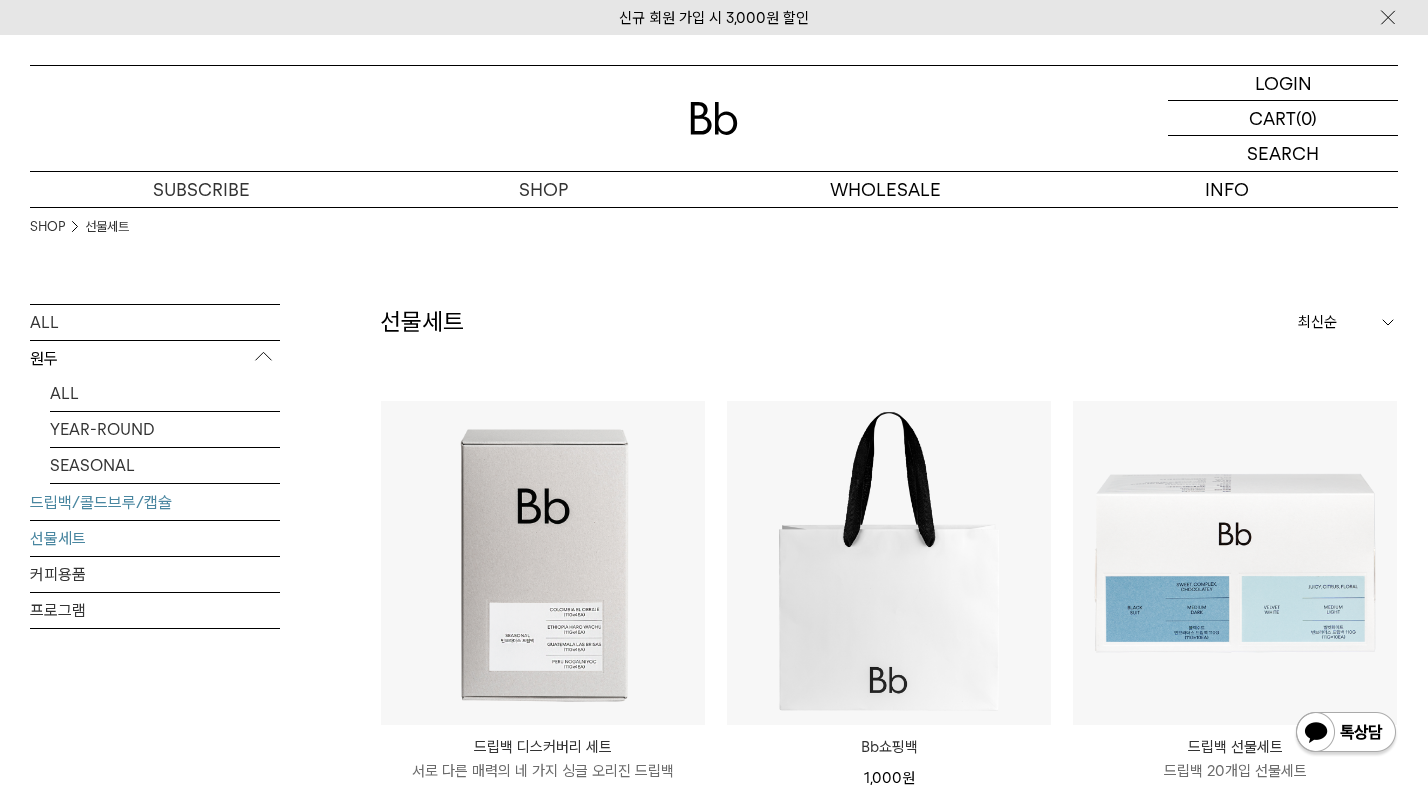 click on "드립백/콜드브루/캡슐" at bounding box center (155, 502) 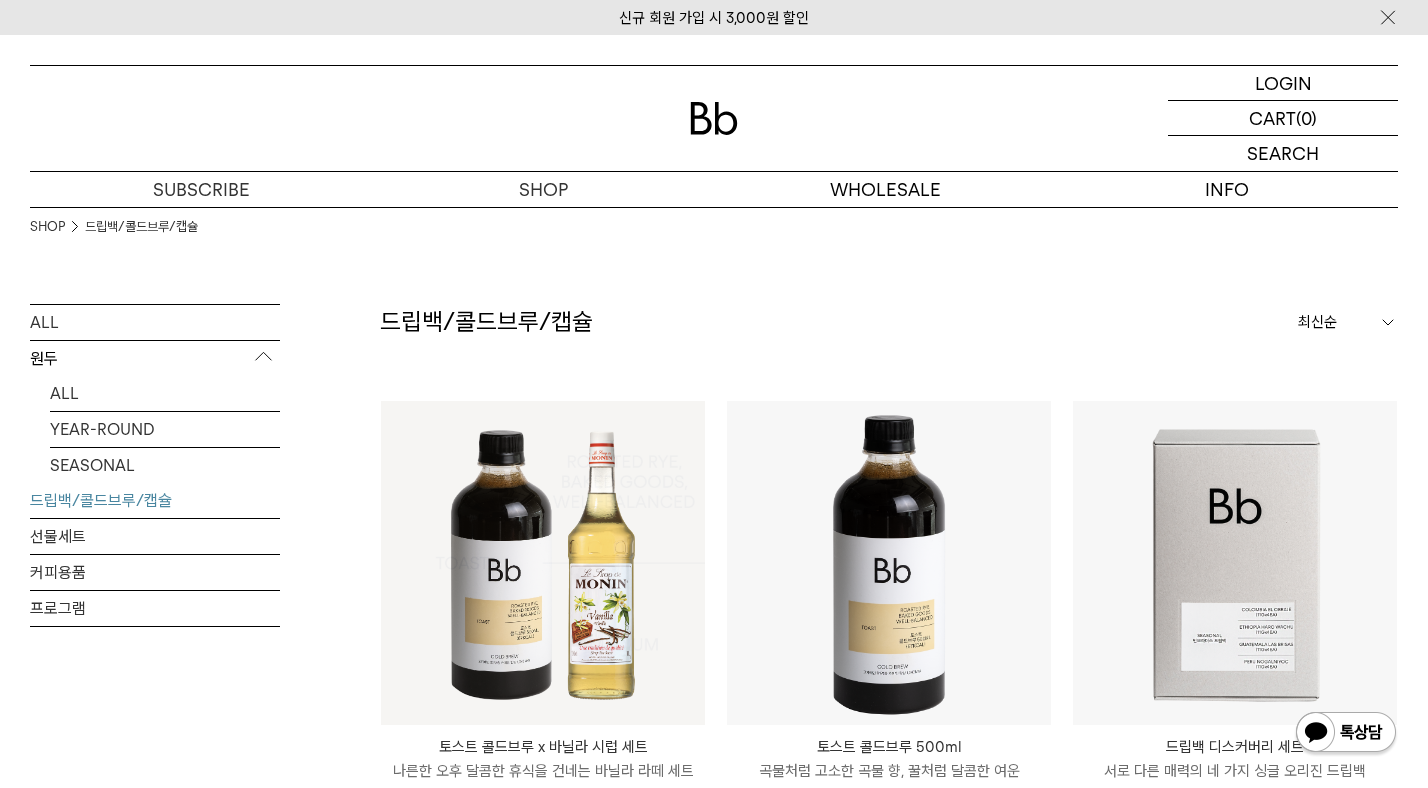 scroll, scrollTop: 0, scrollLeft: 0, axis: both 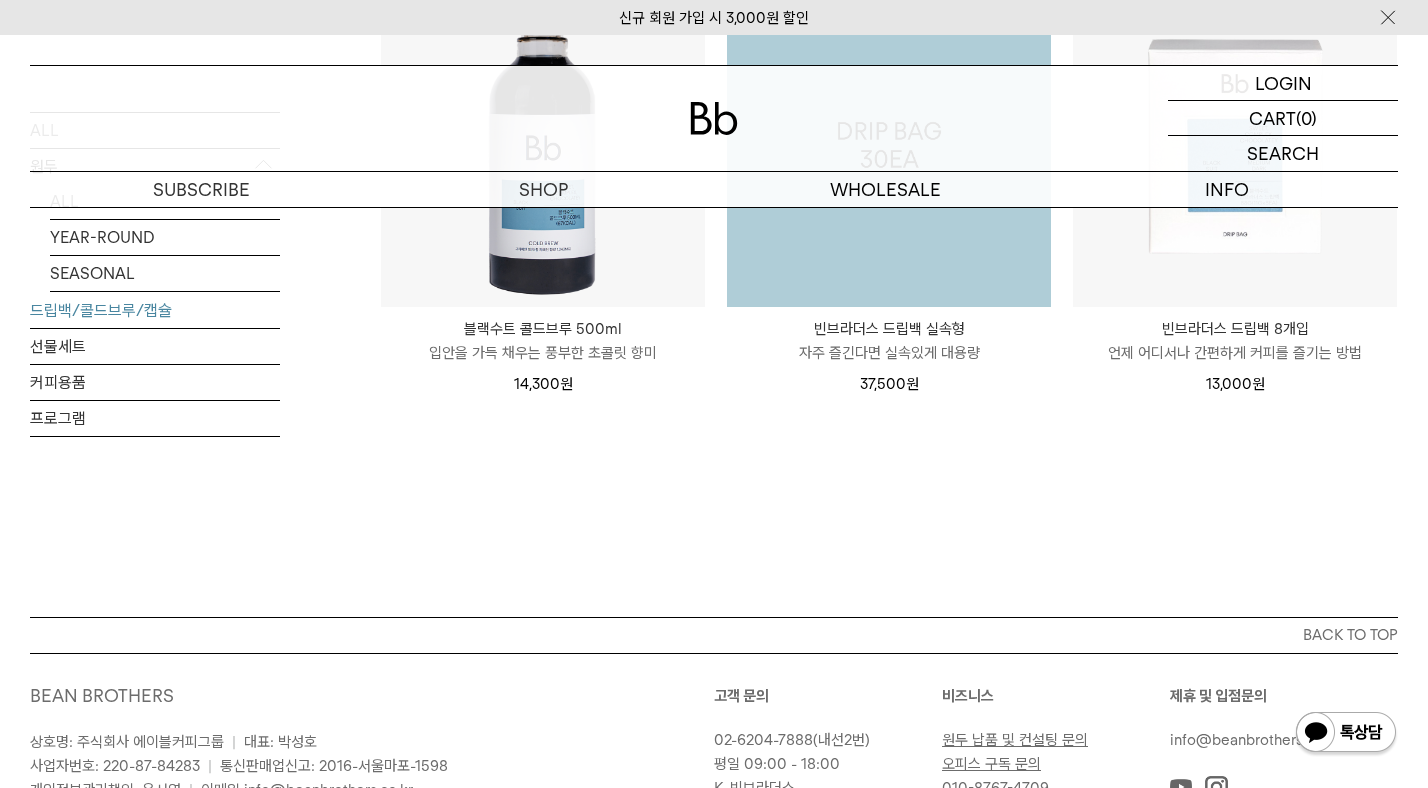 click at bounding box center [889, 145] 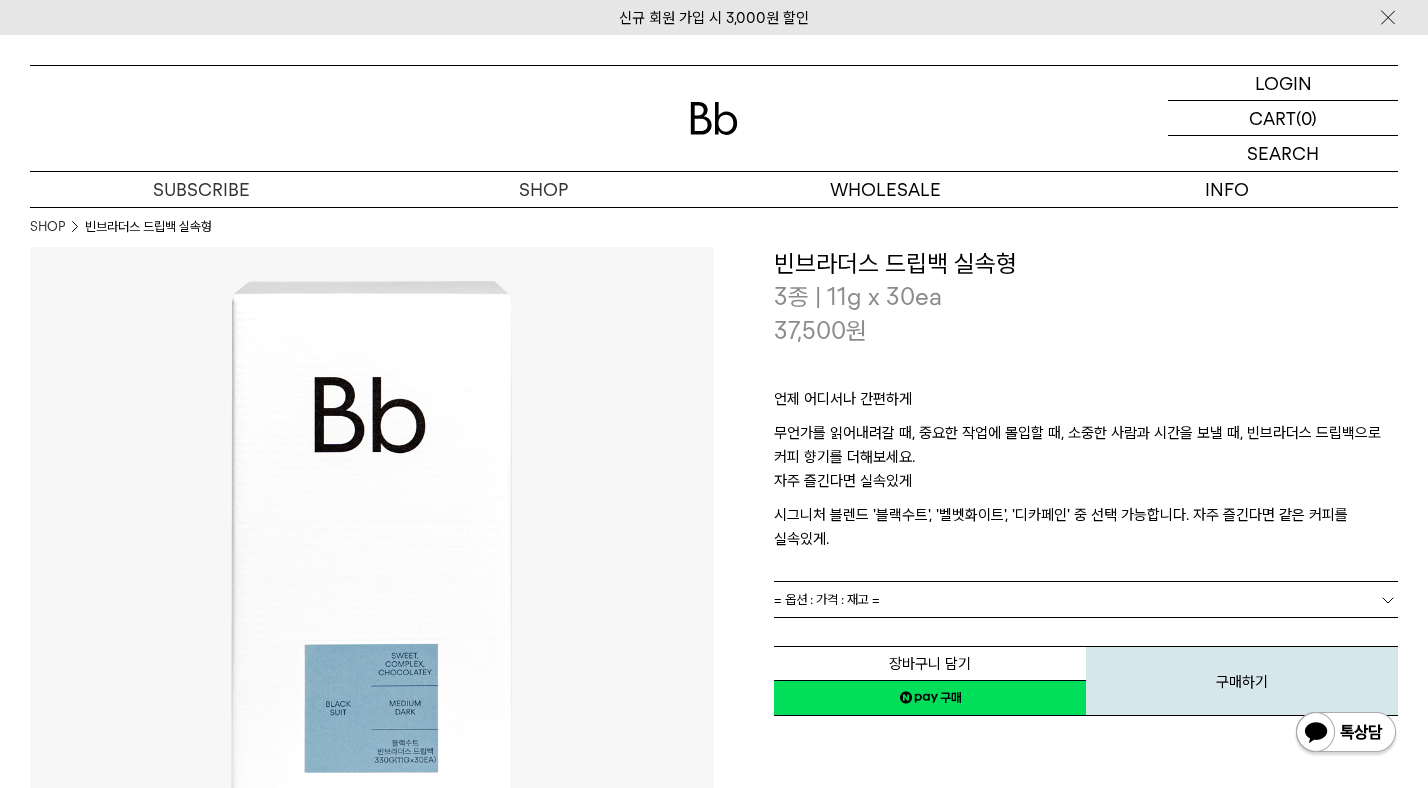 scroll, scrollTop: 0, scrollLeft: 0, axis: both 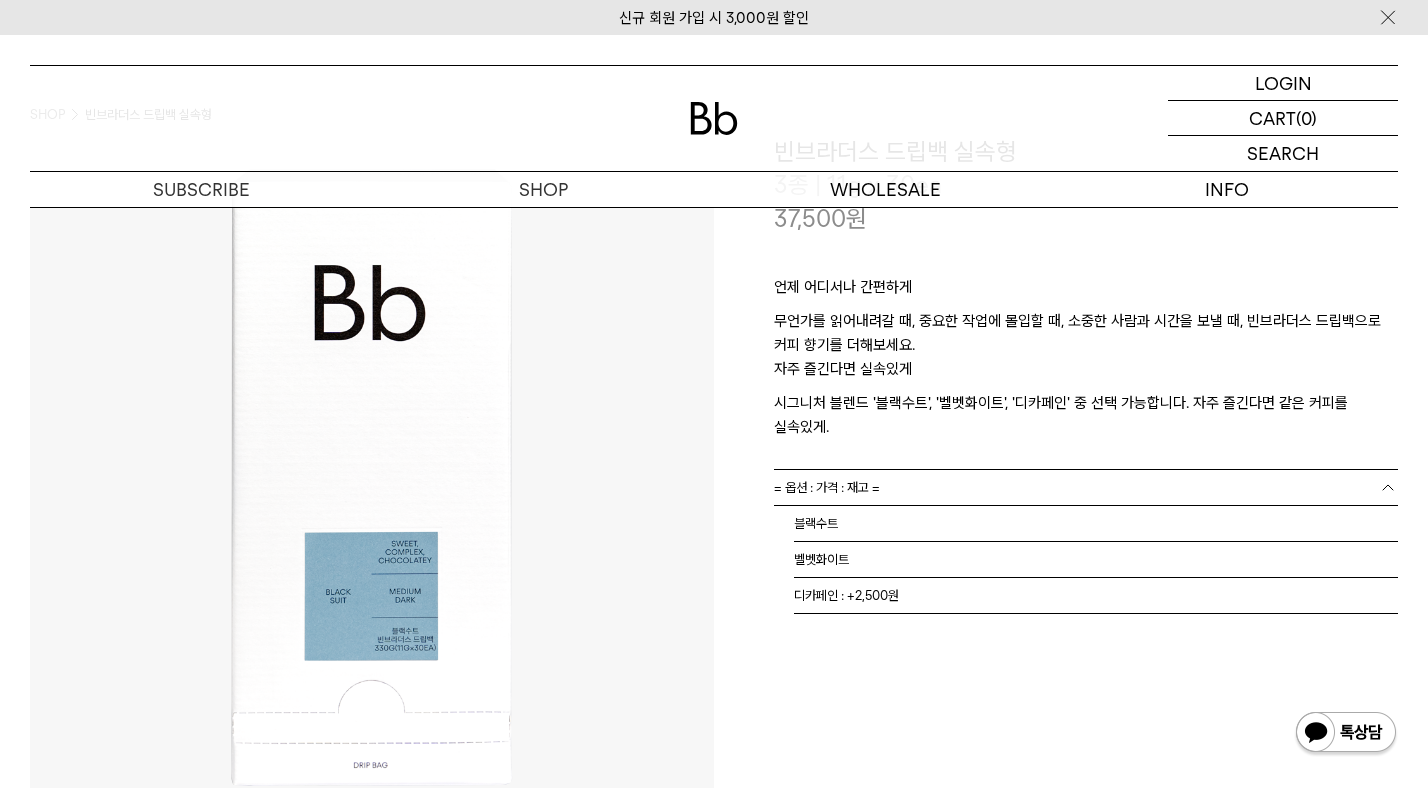 click on "=
옵션
: 가격
: 재고																=" at bounding box center (1086, 487) 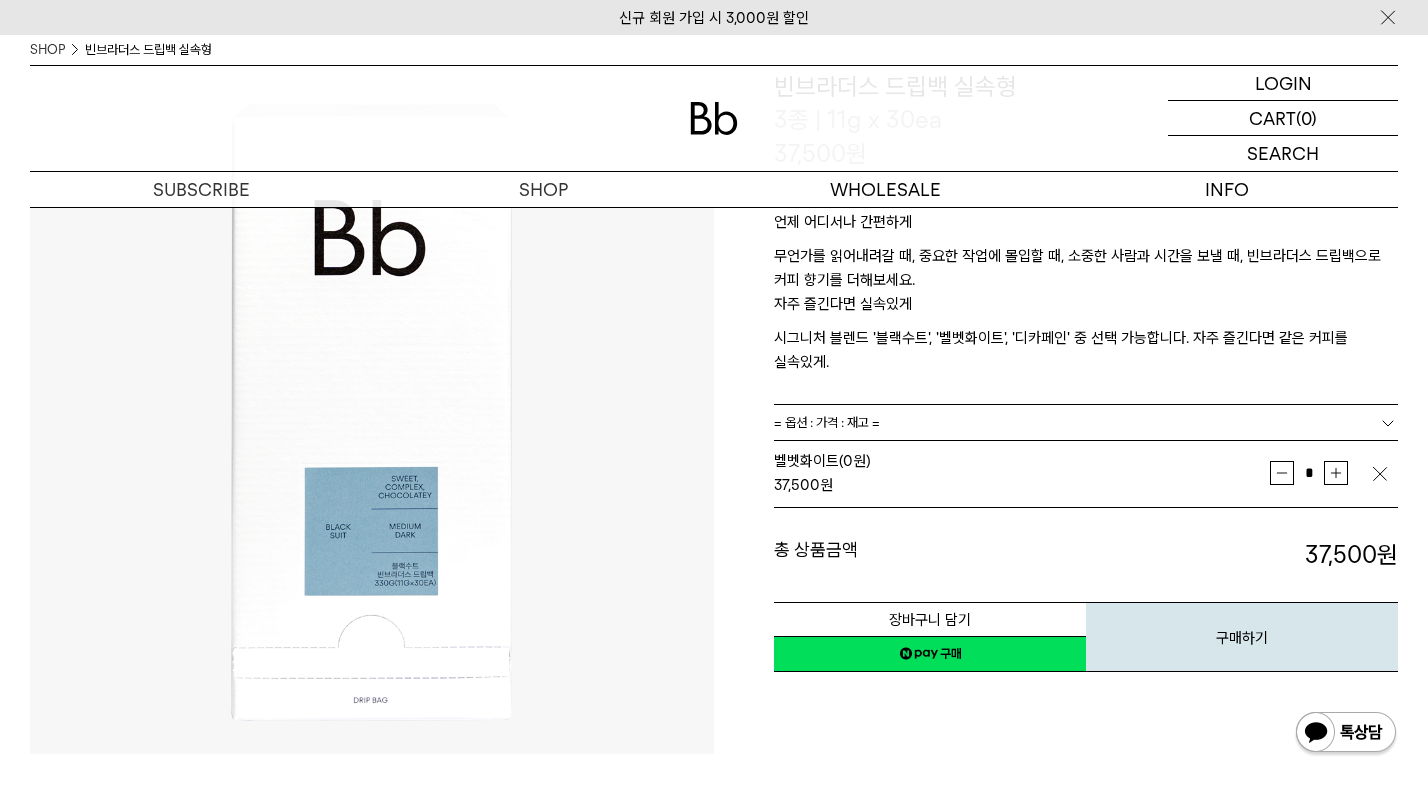 scroll, scrollTop: 19, scrollLeft: 0, axis: vertical 